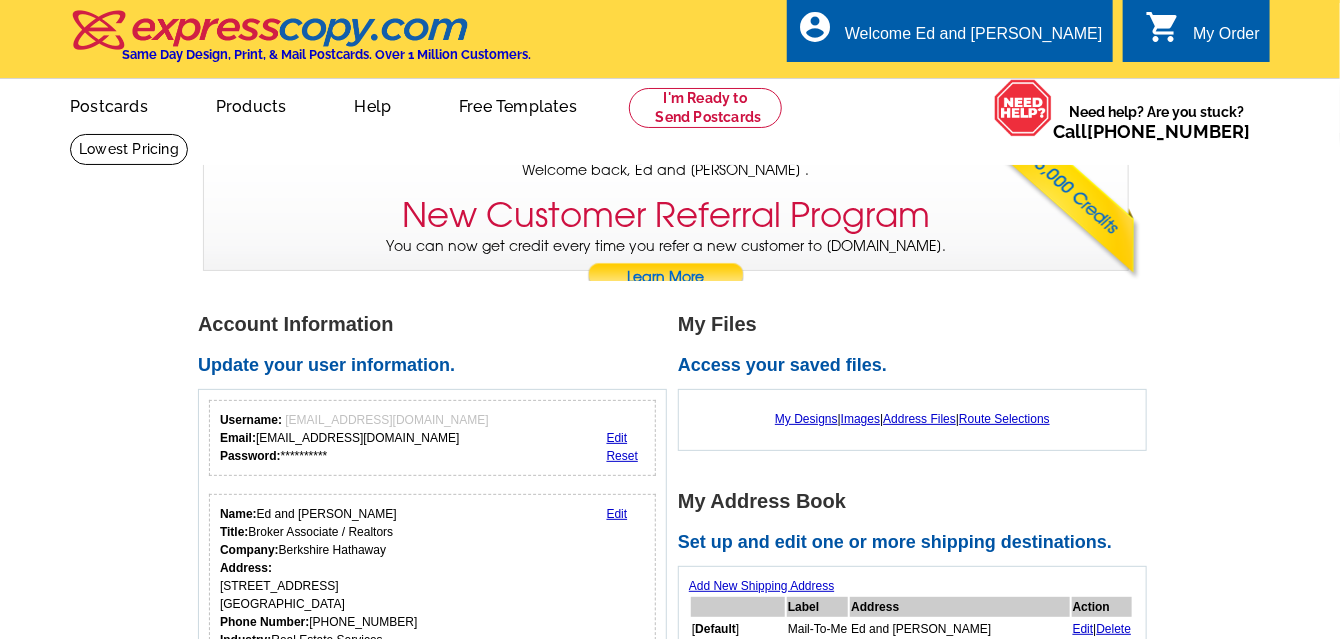 scroll, scrollTop: 105, scrollLeft: 0, axis: vertical 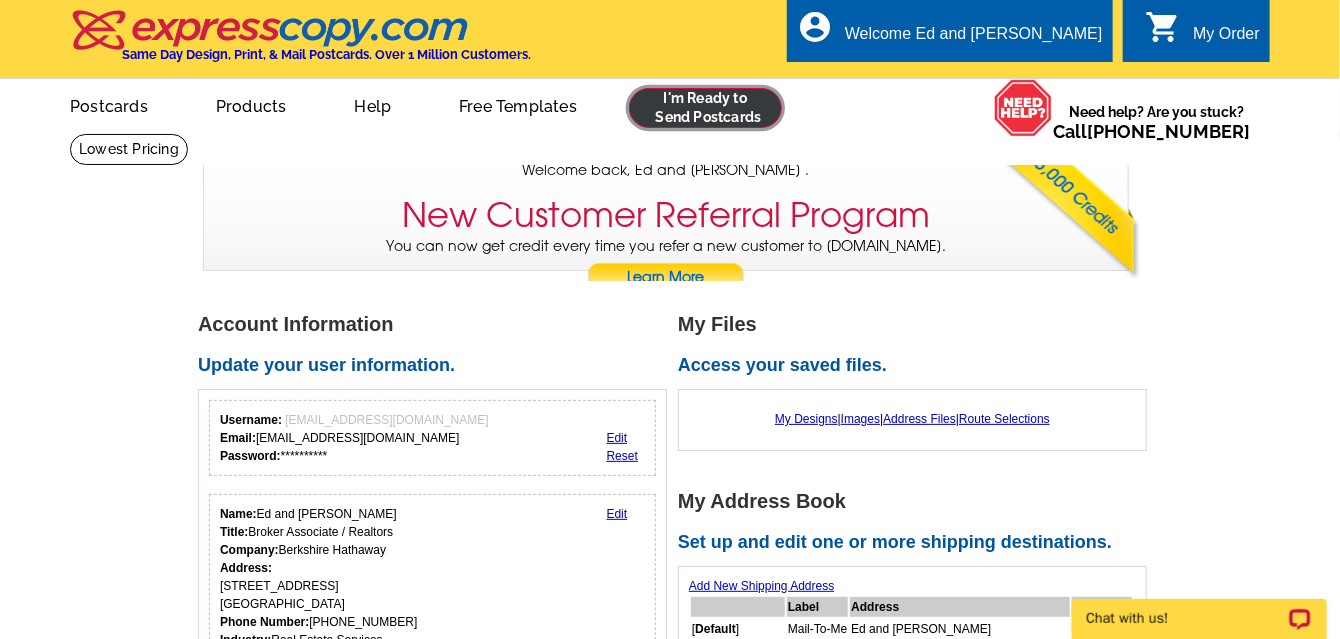 click at bounding box center [705, 108] 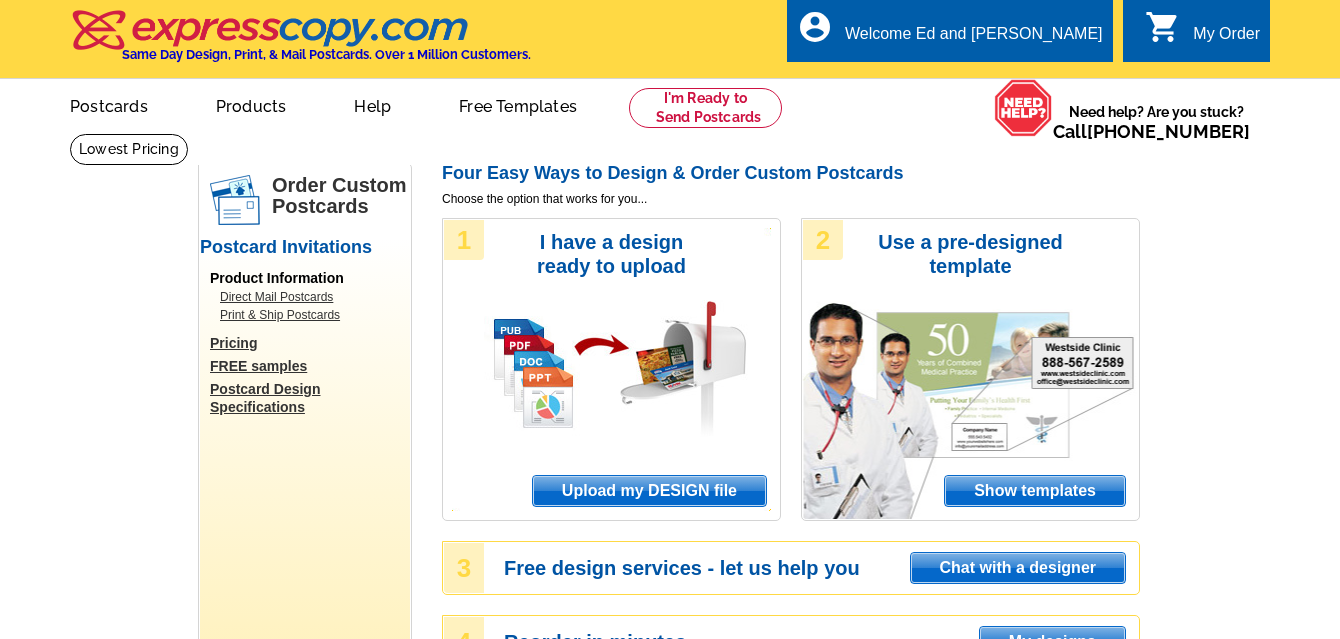 scroll, scrollTop: 0, scrollLeft: 0, axis: both 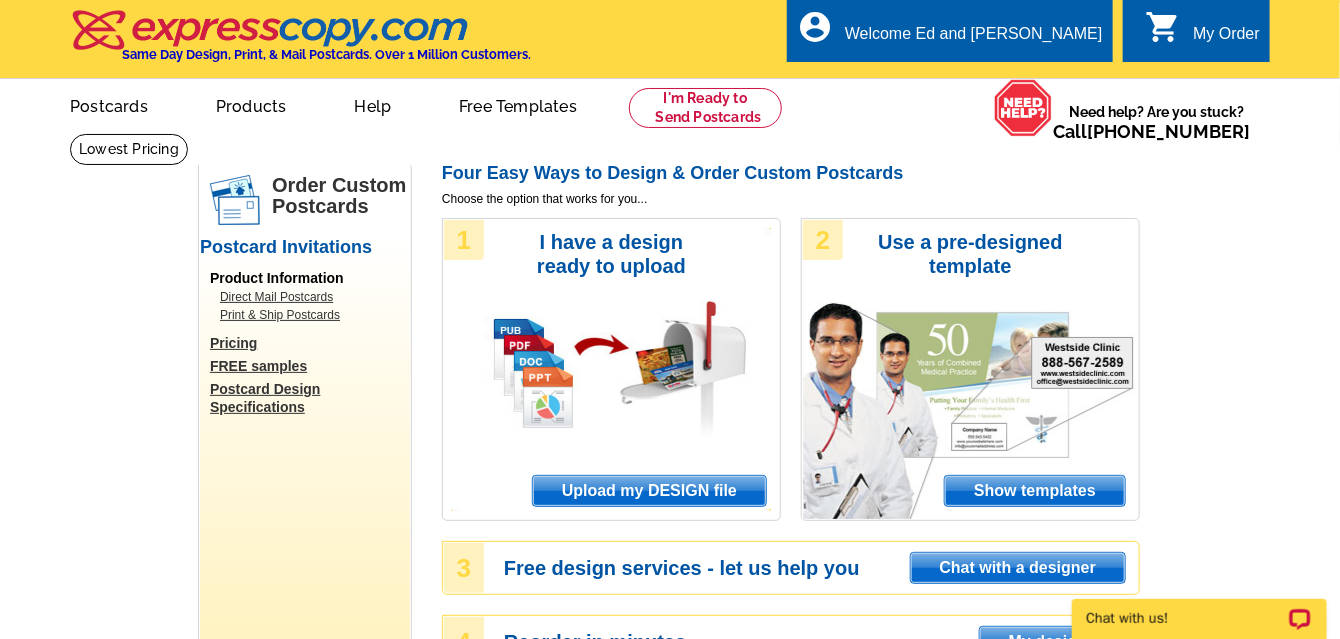 click on "Upload my DESIGN file" at bounding box center (649, 491) 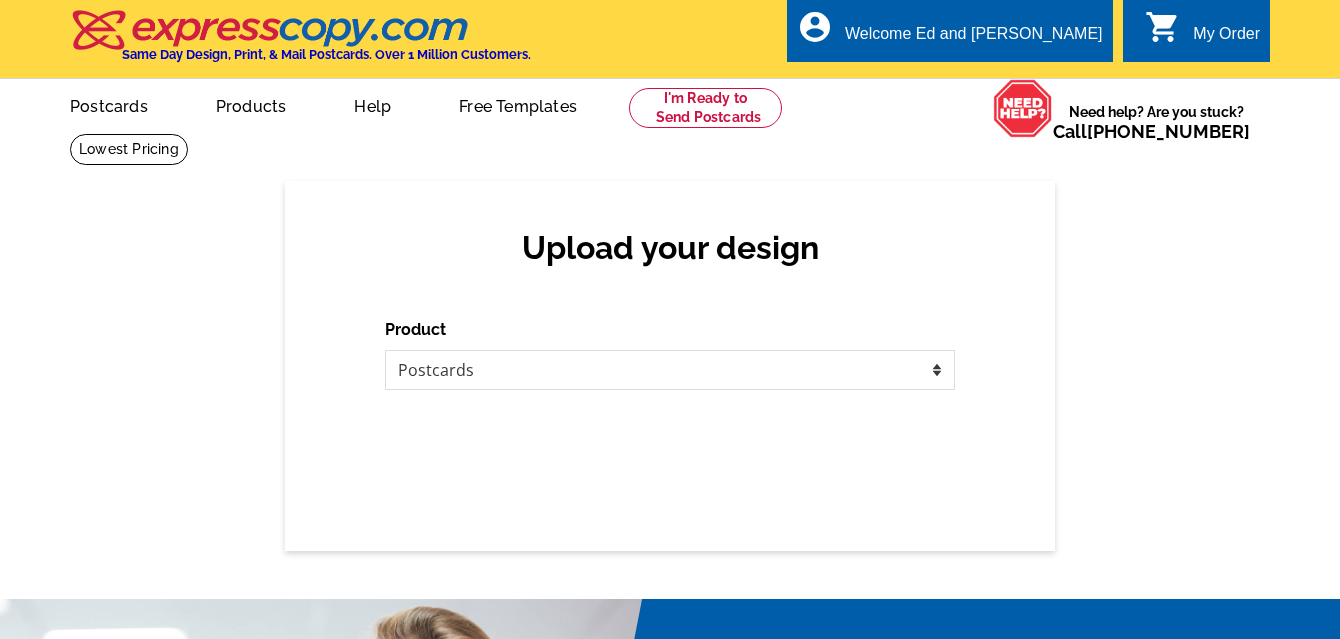 scroll, scrollTop: 0, scrollLeft: 0, axis: both 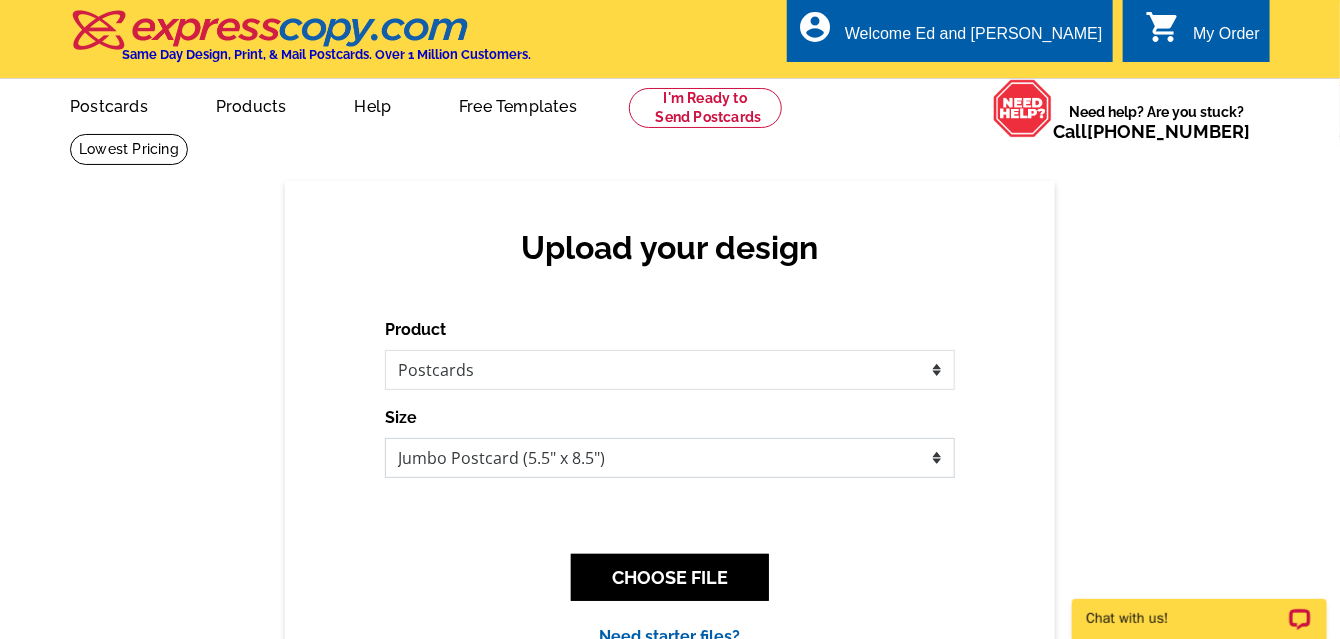 click on "Jumbo Postcard (5.5" x 8.5") Regular Postcard (4.25" x 5.6") Panoramic Postcard (5.75" x 11.25") Giant Postcard (8.5" x 11") EDDM Postcard (6.125" x 8.25")" at bounding box center (670, 458) 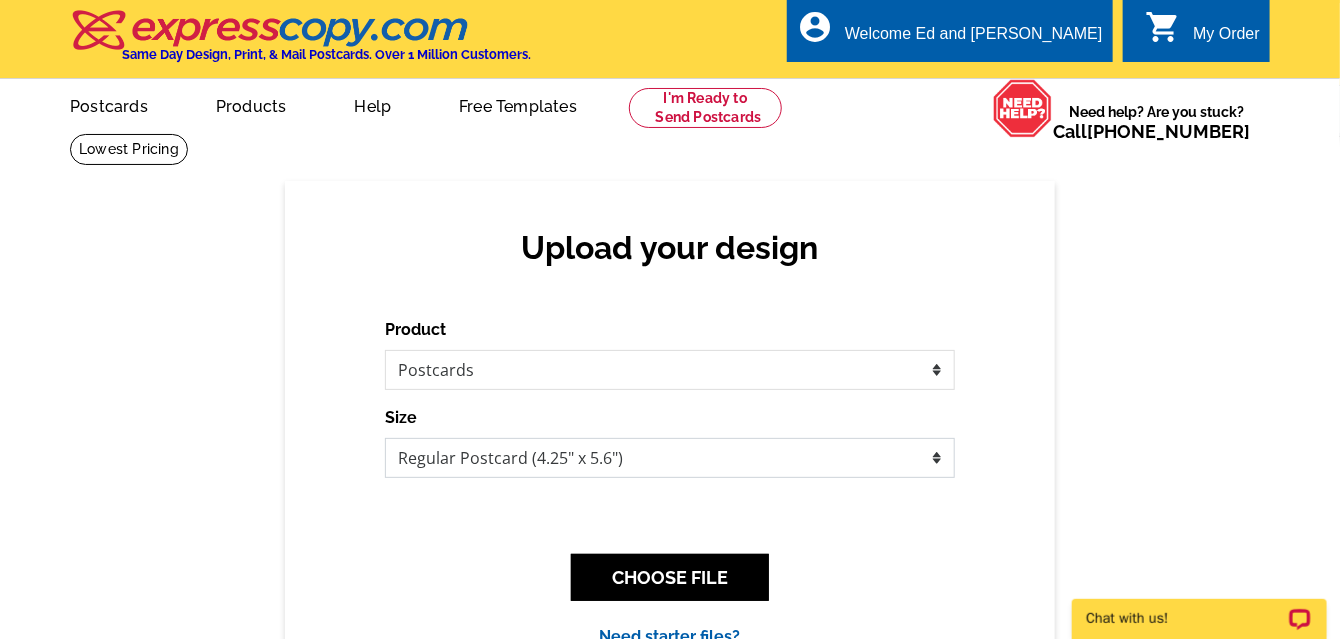 click on "Jumbo Postcard (5.5" x 8.5") Regular Postcard (4.25" x 5.6") Panoramic Postcard (5.75" x 11.25") Giant Postcard (8.5" x 11") EDDM Postcard (6.125" x 8.25")" at bounding box center [670, 458] 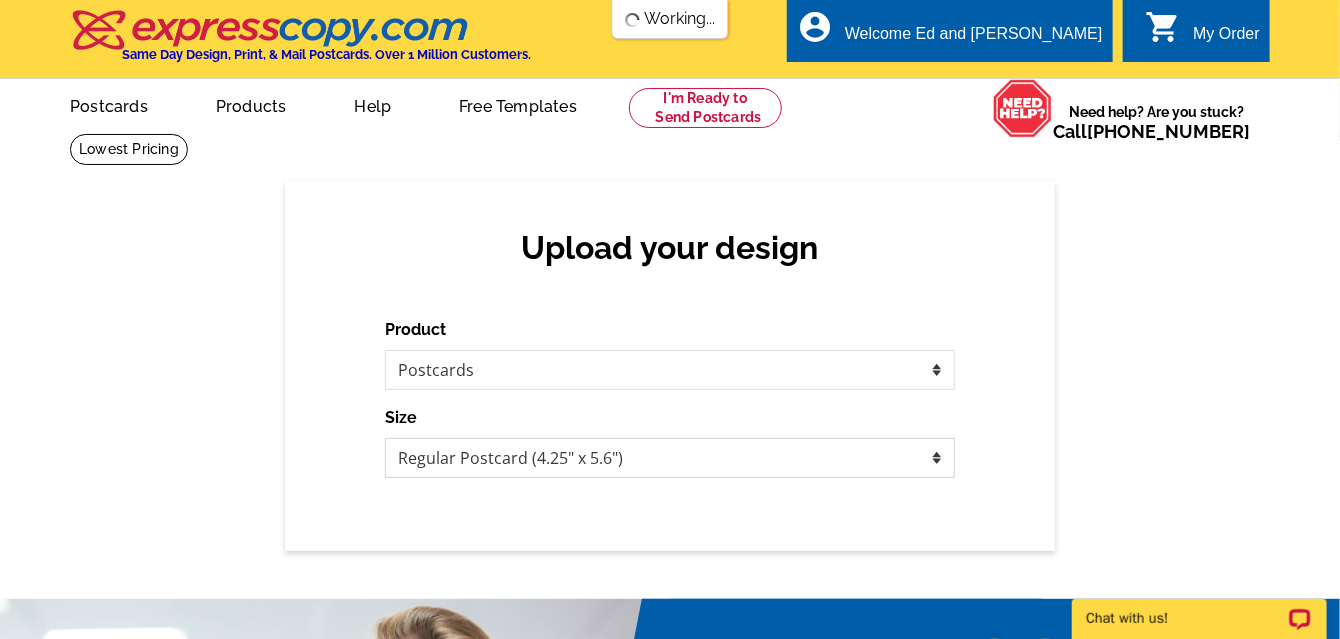 scroll, scrollTop: 0, scrollLeft: 0, axis: both 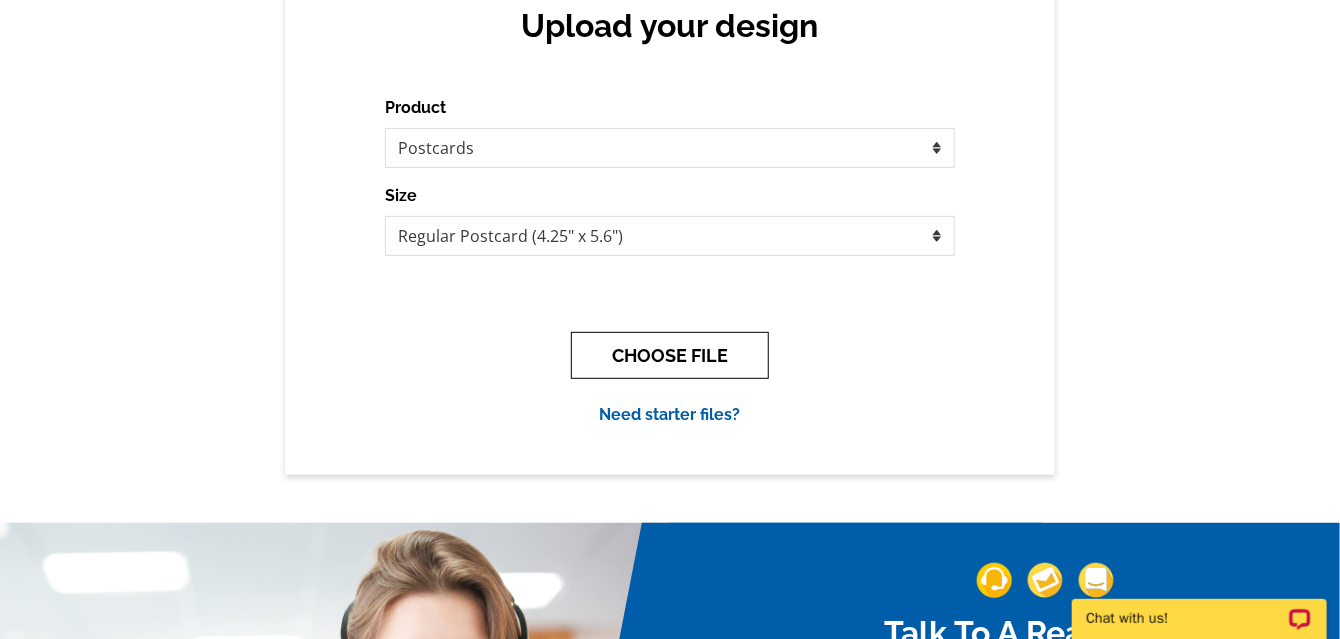 click on "CHOOSE FILE" at bounding box center [670, 355] 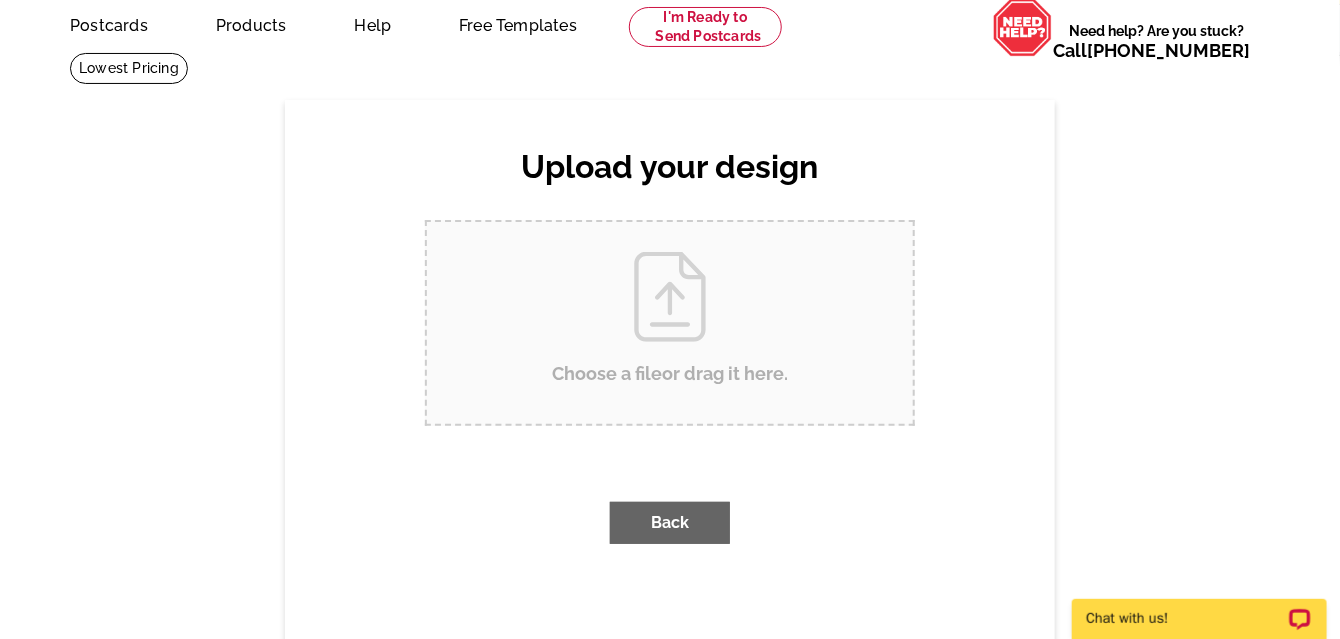 scroll, scrollTop: 0, scrollLeft: 0, axis: both 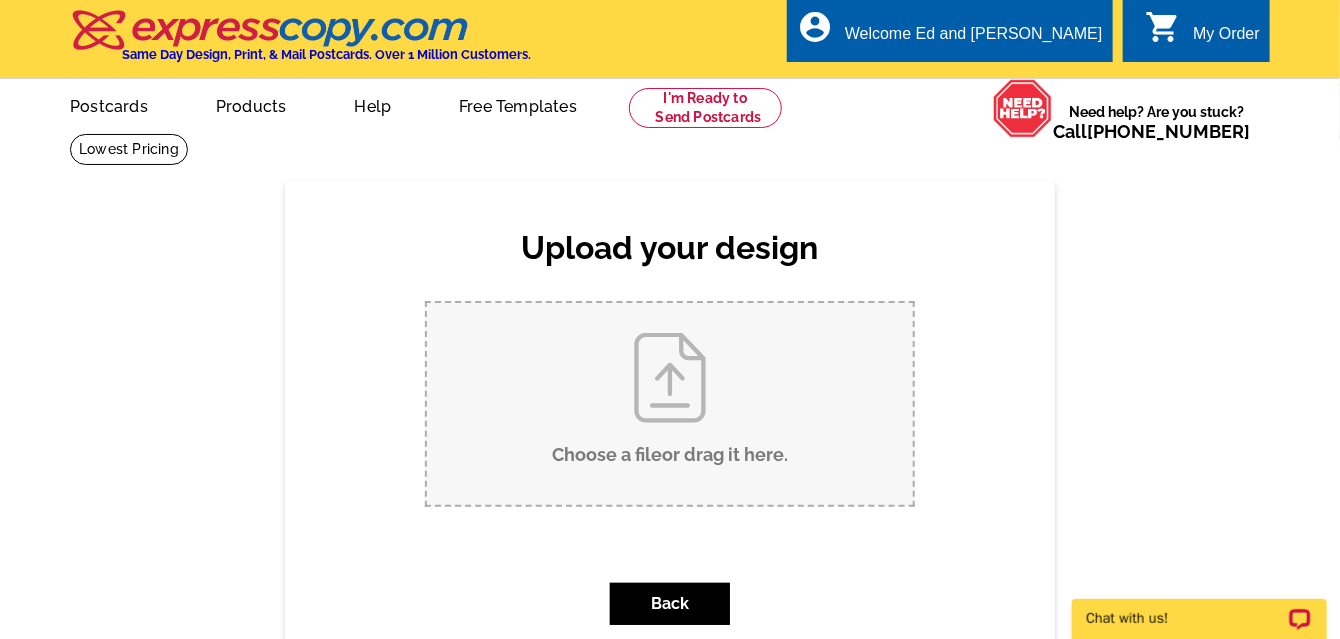 click on "Choose a file  or drag it here ." at bounding box center (670, 404) 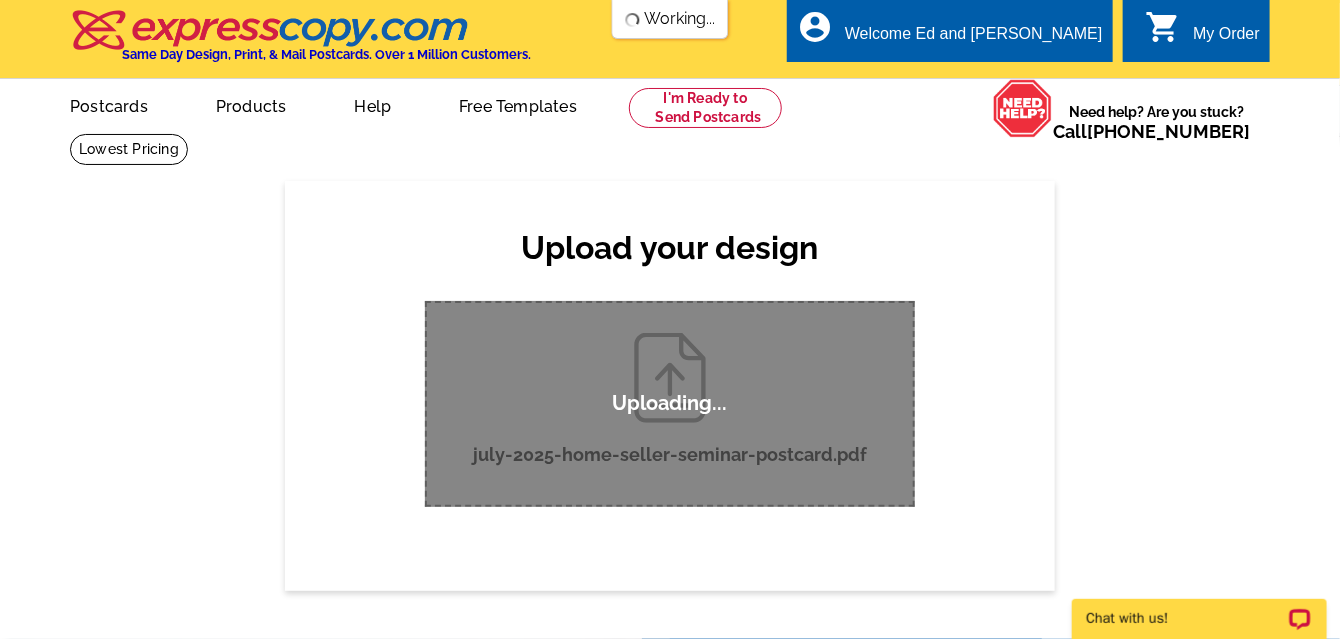 type 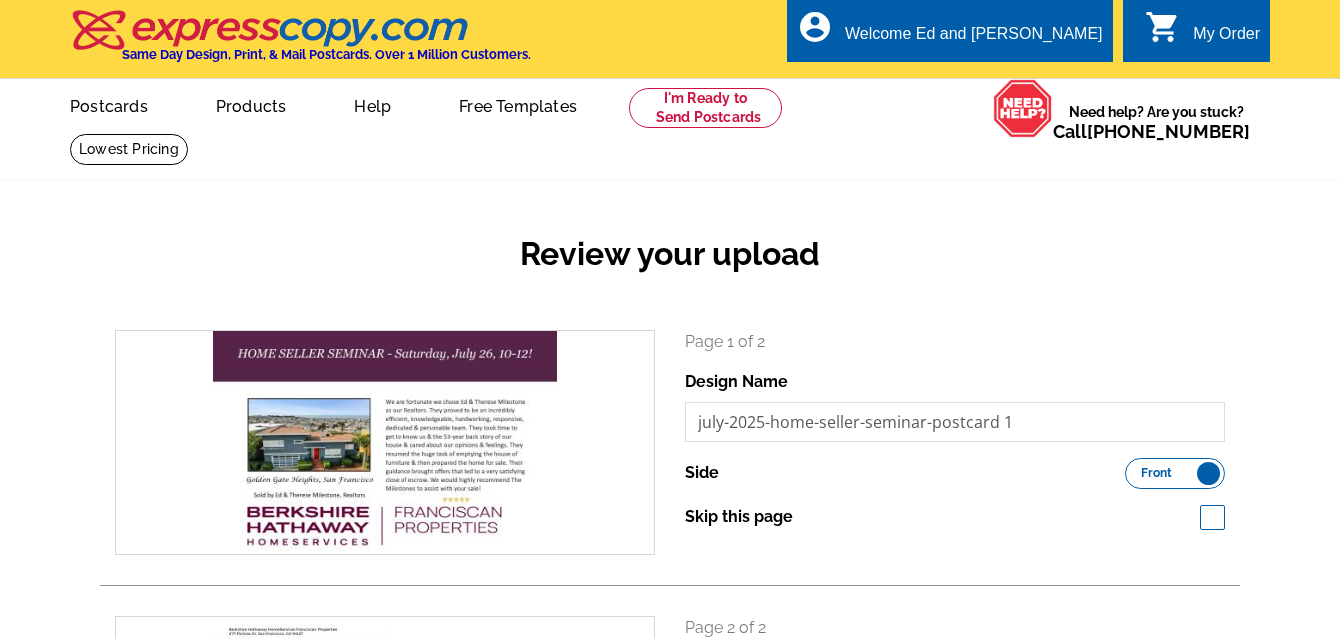 scroll, scrollTop: 0, scrollLeft: 0, axis: both 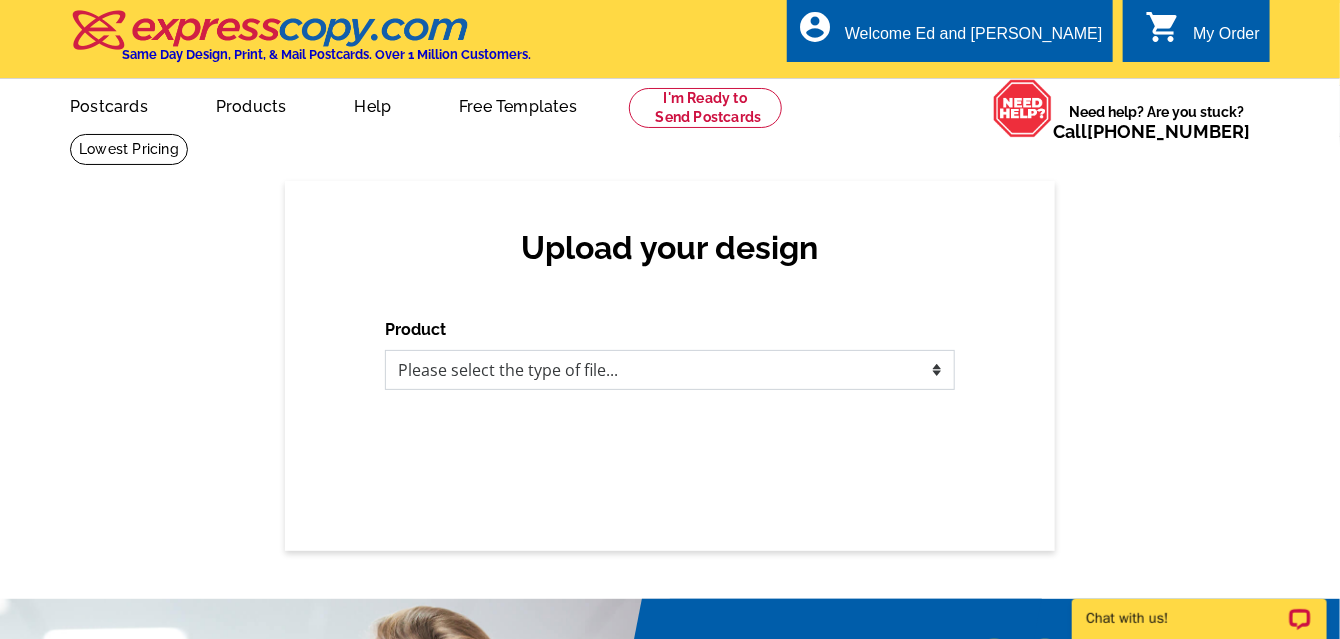 click on "Please select the type of file...
Postcards
Business Cards
Letters and flyers
Greeting Cards
Door Hangers" at bounding box center (670, 370) 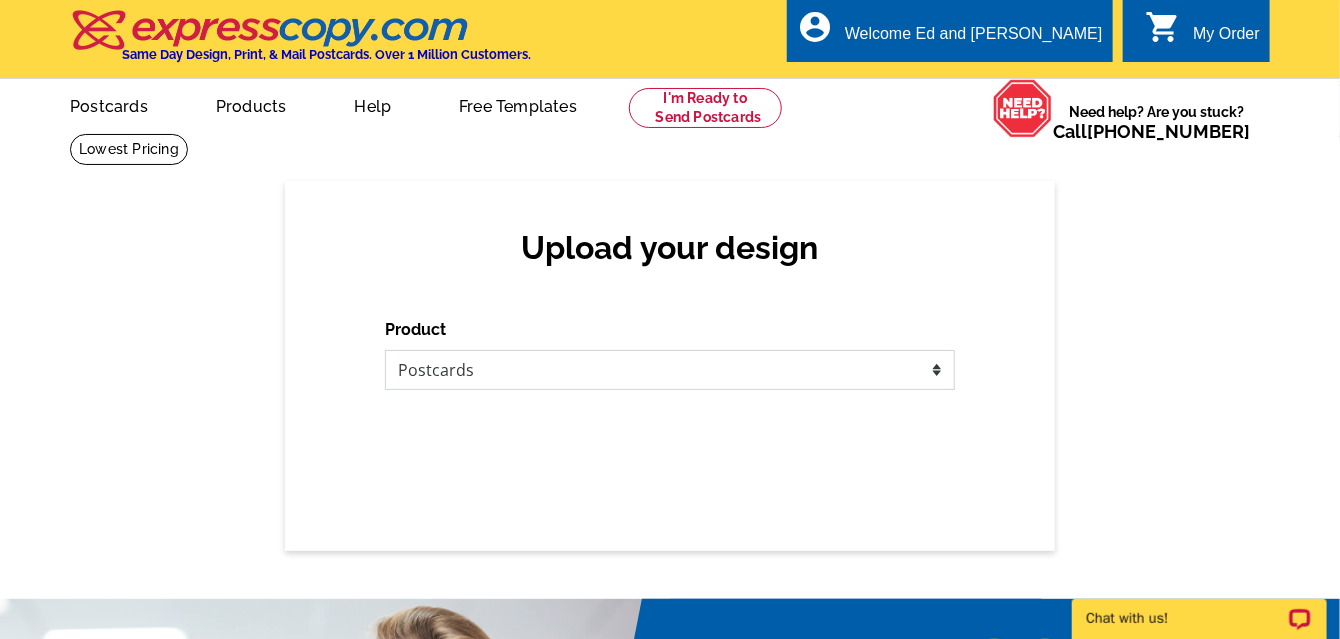 click on "Please select the type of file...
Postcards
Business Cards
Letters and flyers
Greeting Cards
Door Hangers" at bounding box center [670, 370] 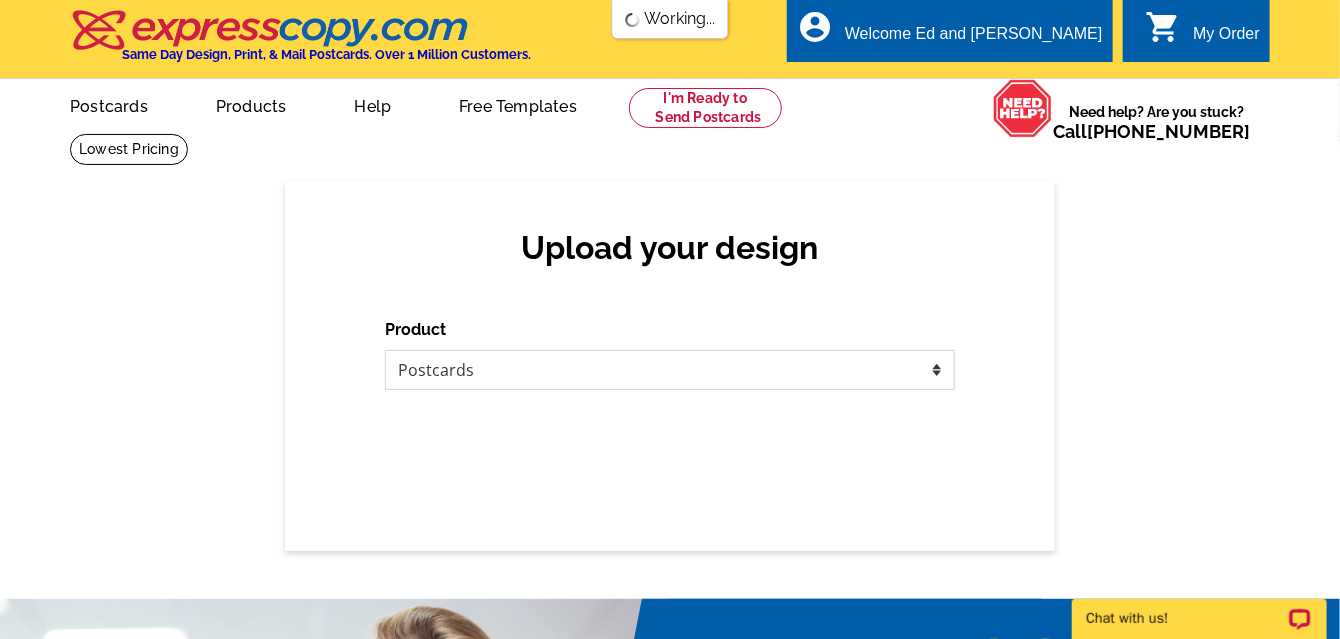 scroll, scrollTop: 0, scrollLeft: 0, axis: both 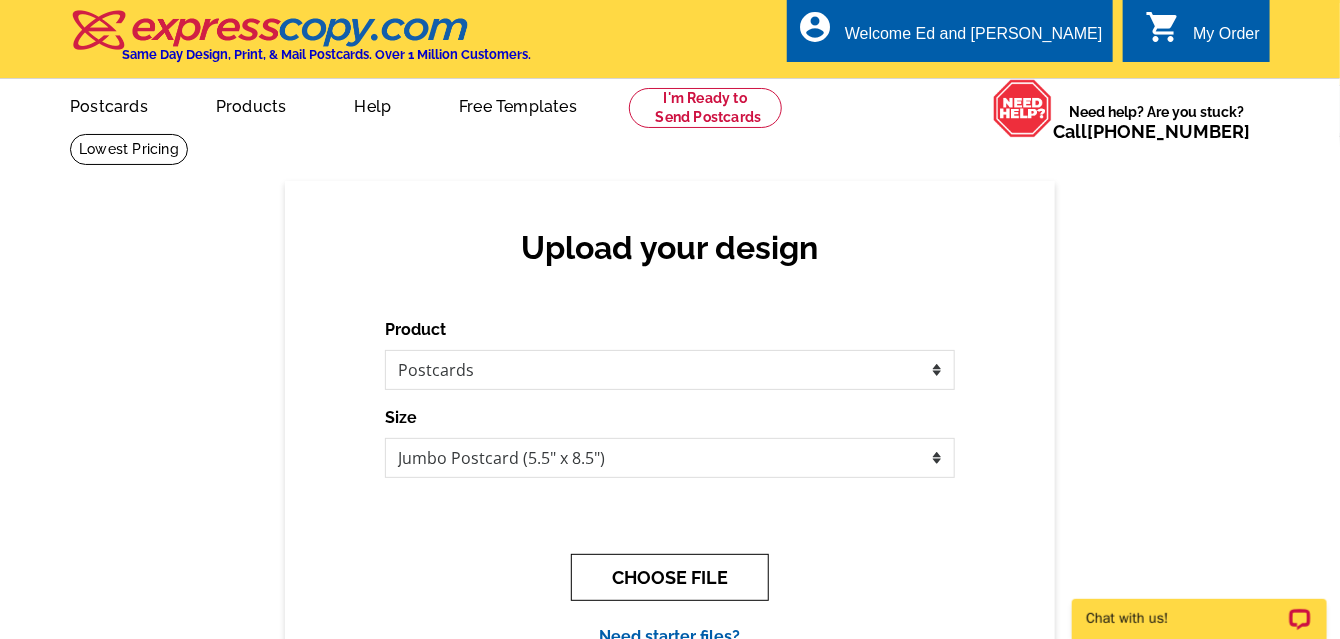 click on "CHOOSE FILE" at bounding box center [670, 577] 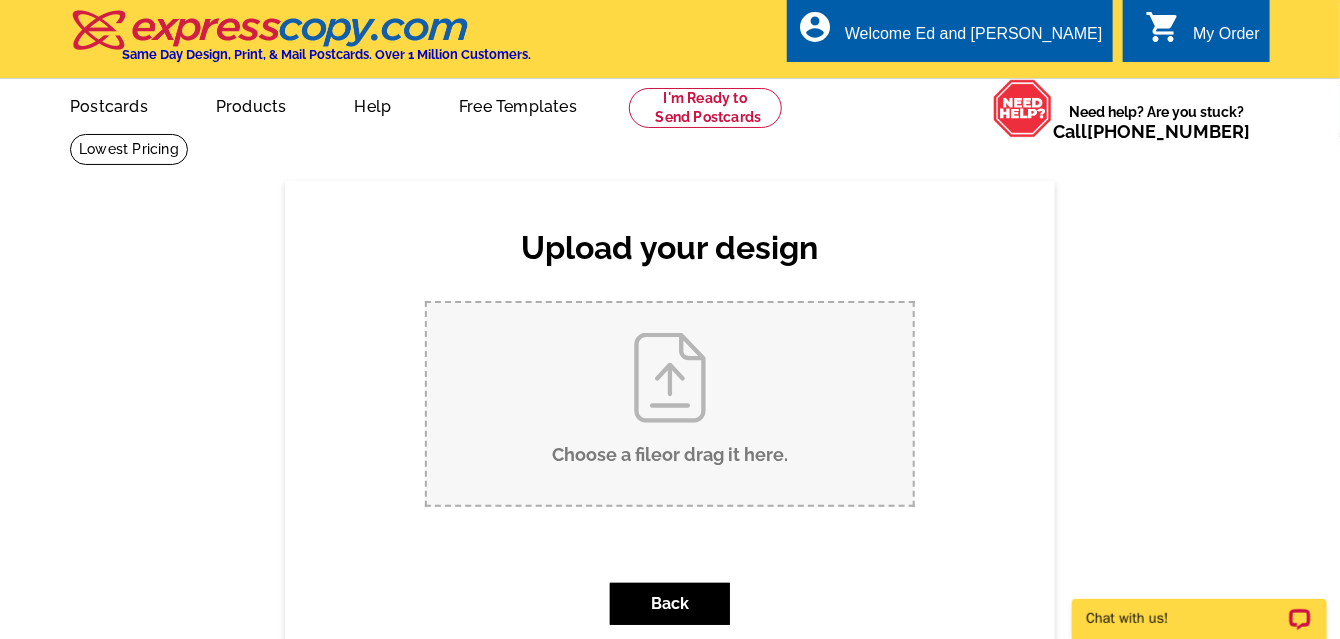 click on "Choose a file  or drag it here ." at bounding box center (670, 404) 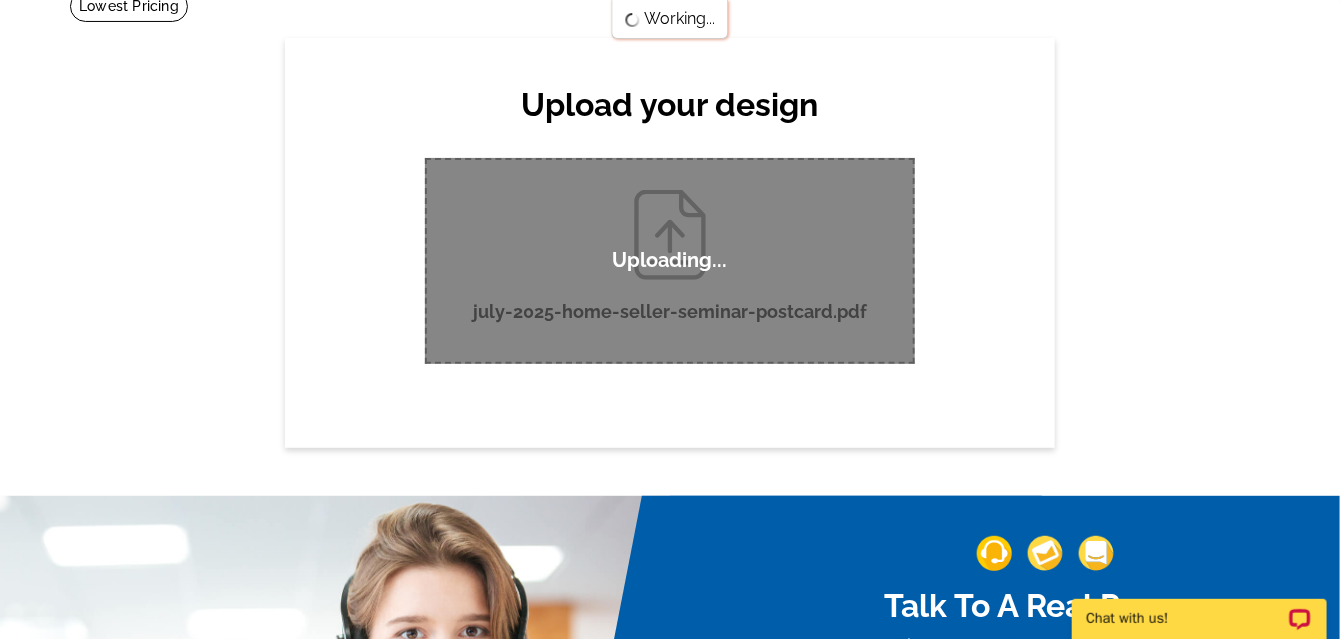 scroll, scrollTop: 147, scrollLeft: 0, axis: vertical 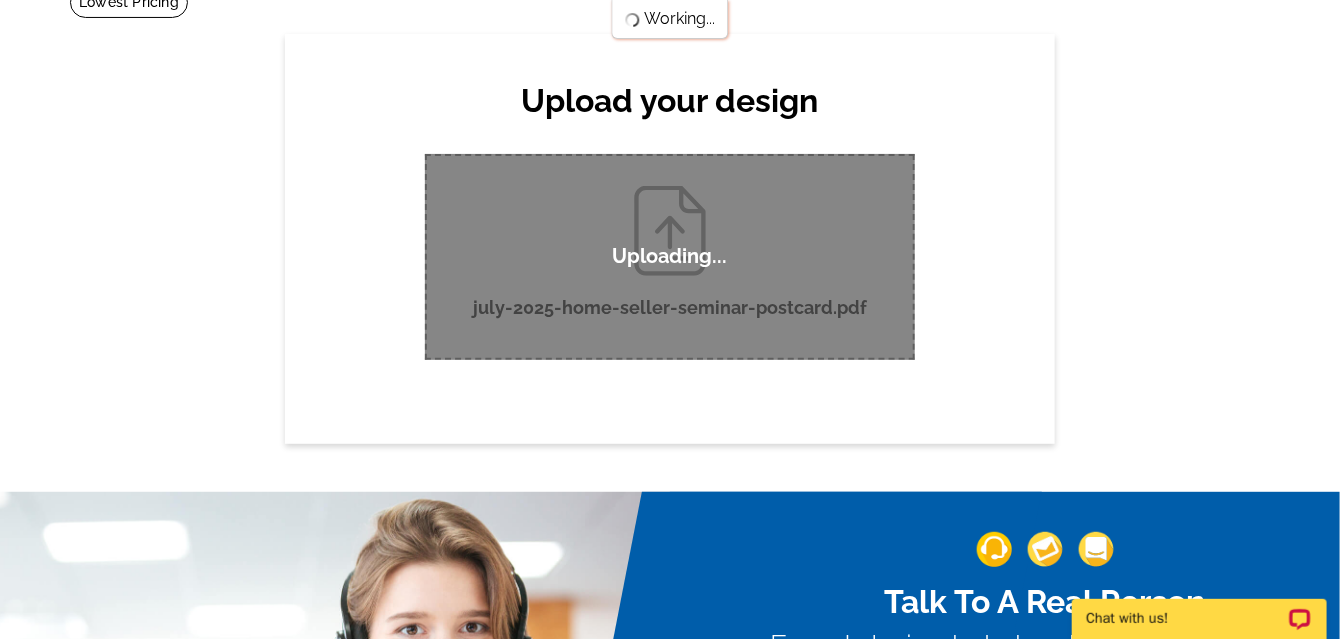 type 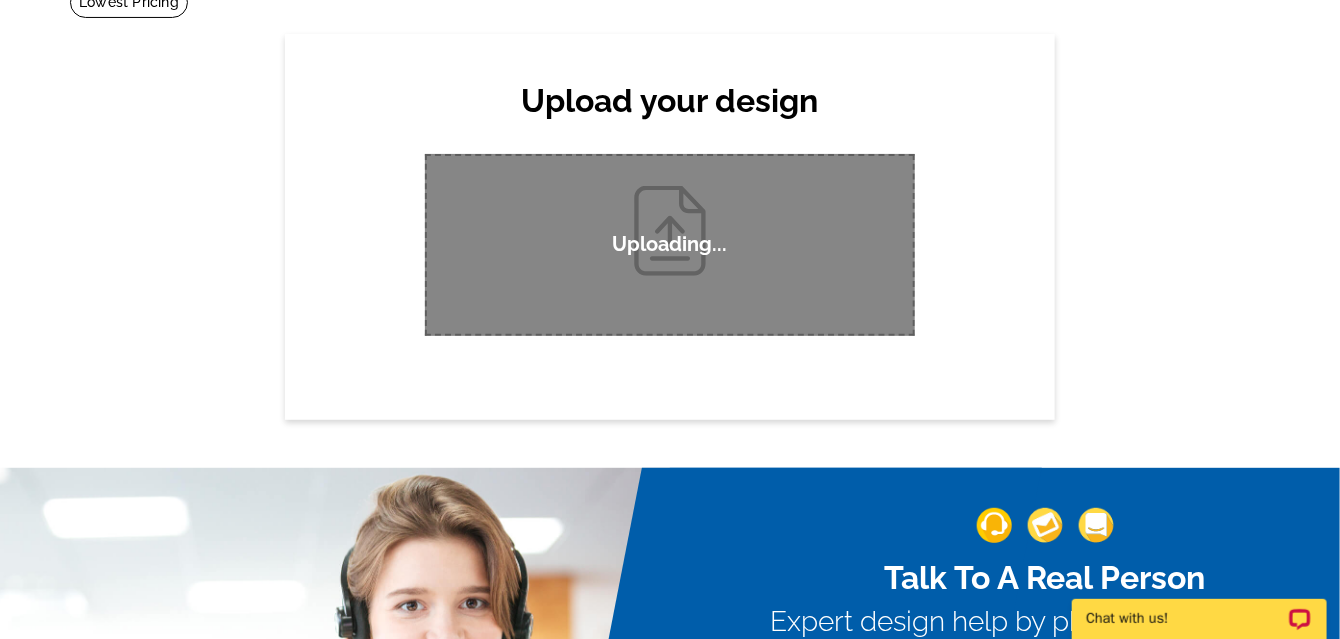 scroll, scrollTop: 108, scrollLeft: 0, axis: vertical 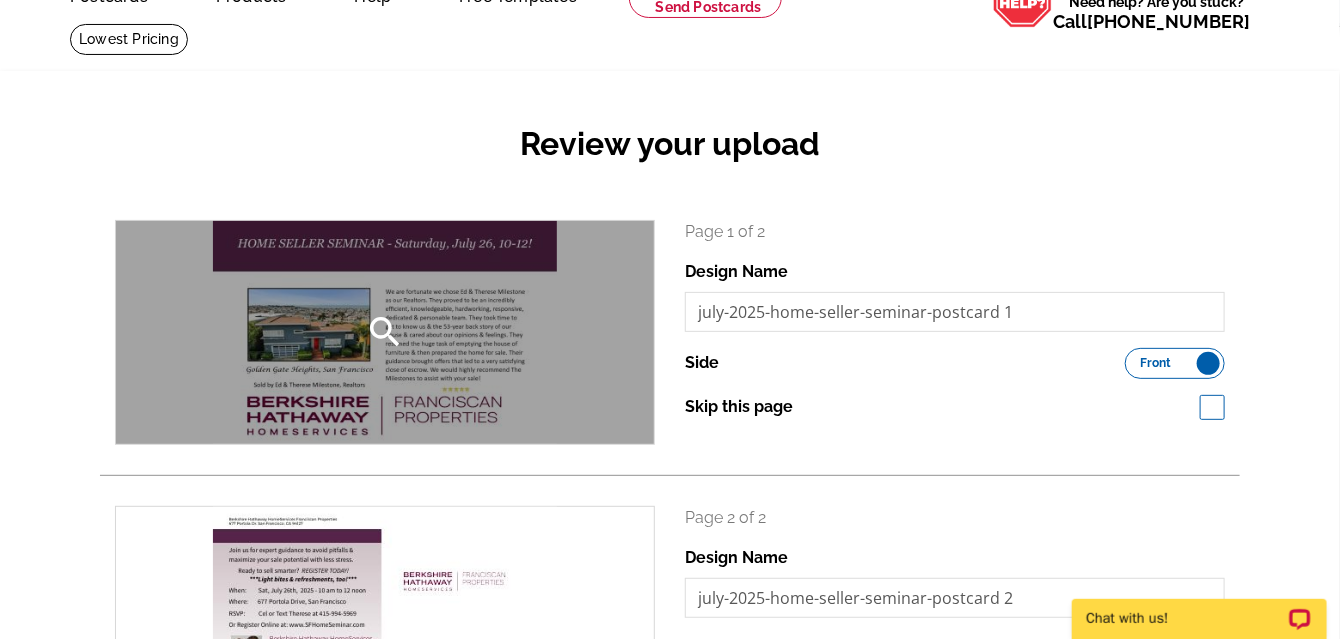 click on "search" at bounding box center (385, 332) 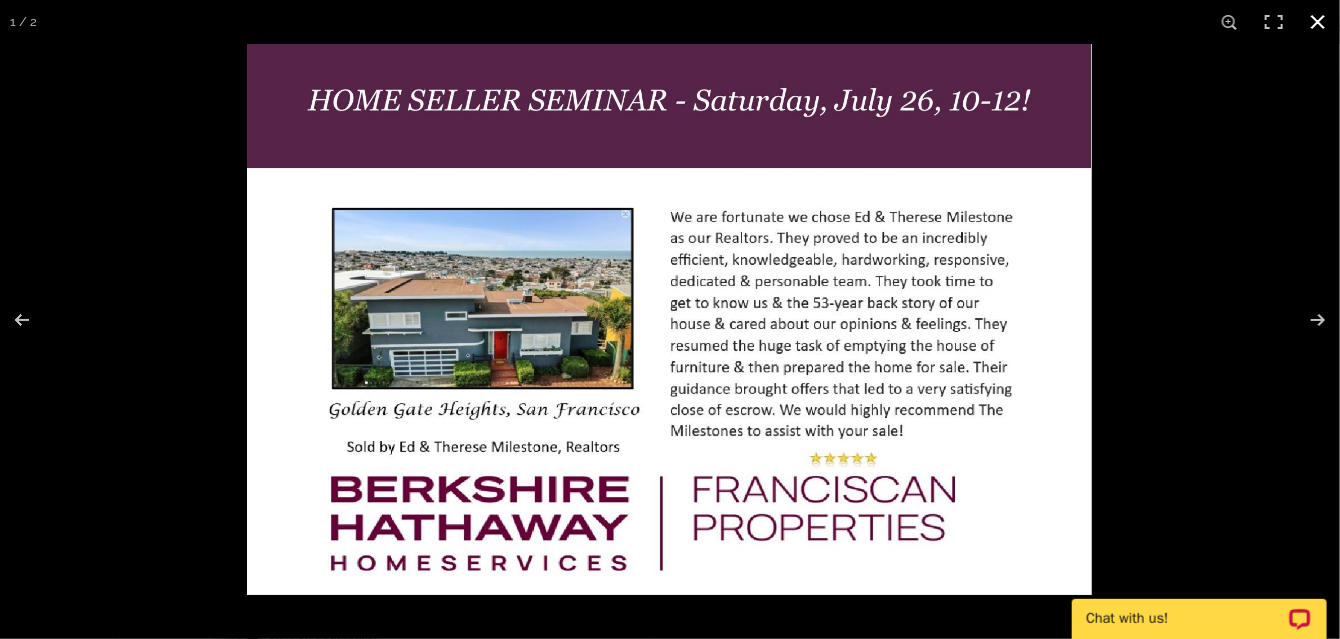 click at bounding box center [1318, 22] 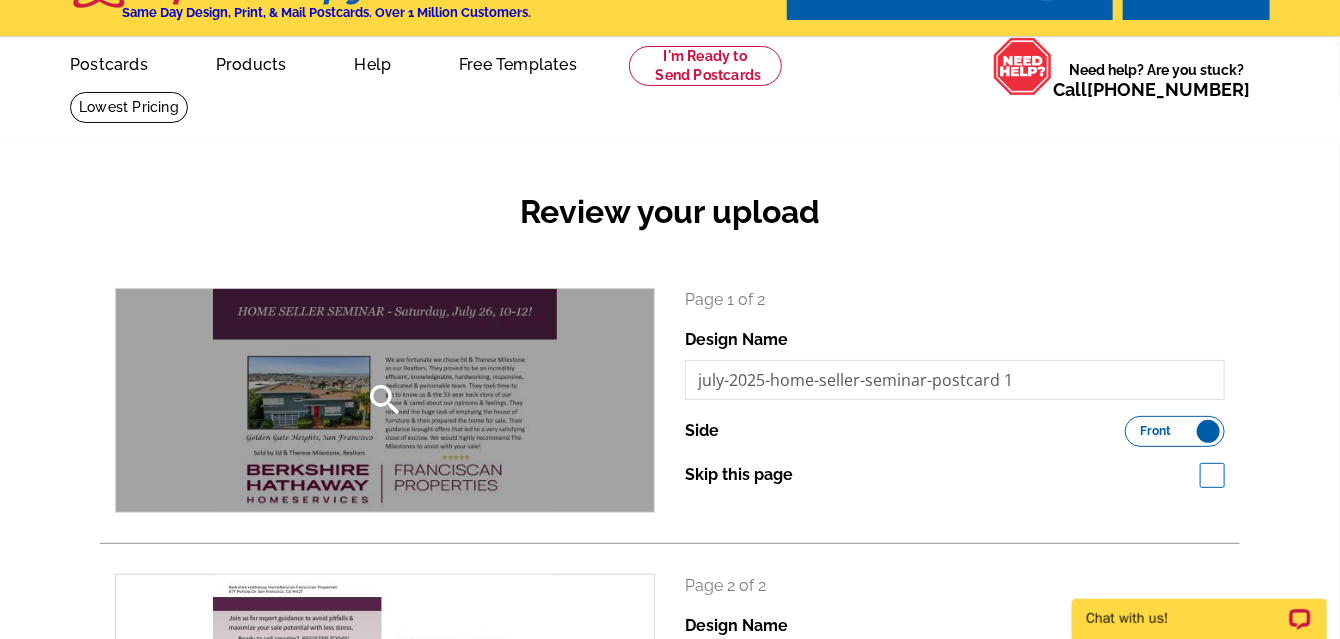 scroll, scrollTop: 0, scrollLeft: 0, axis: both 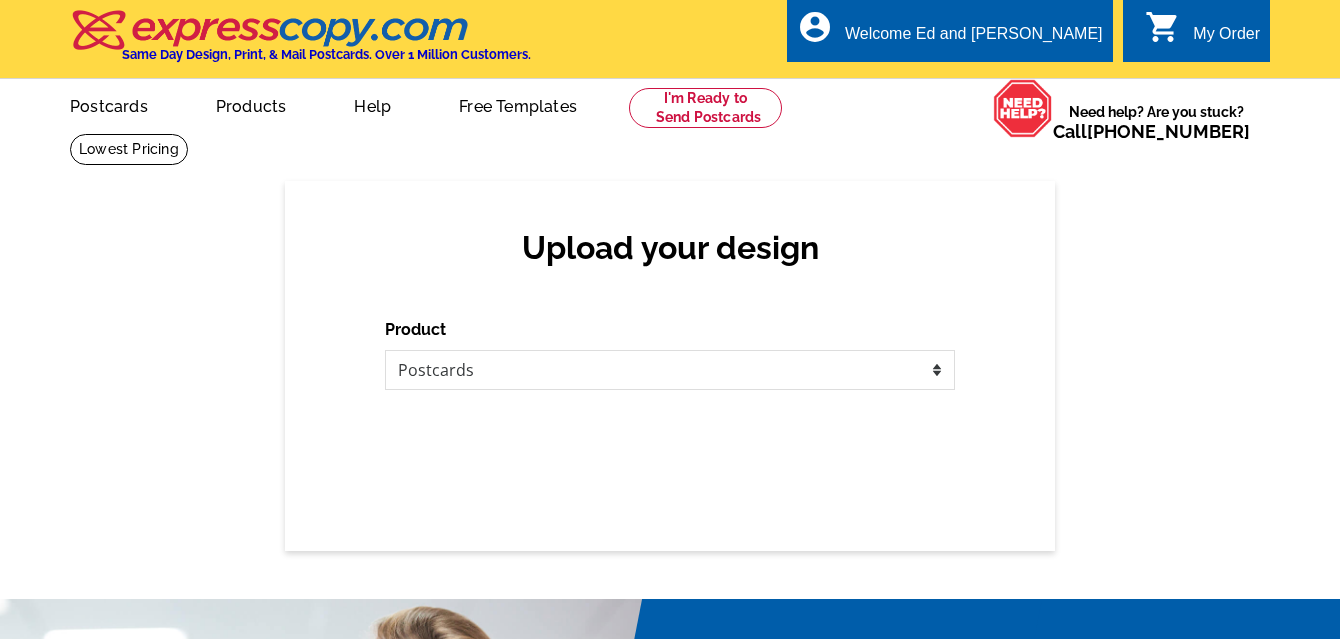 select on "1" 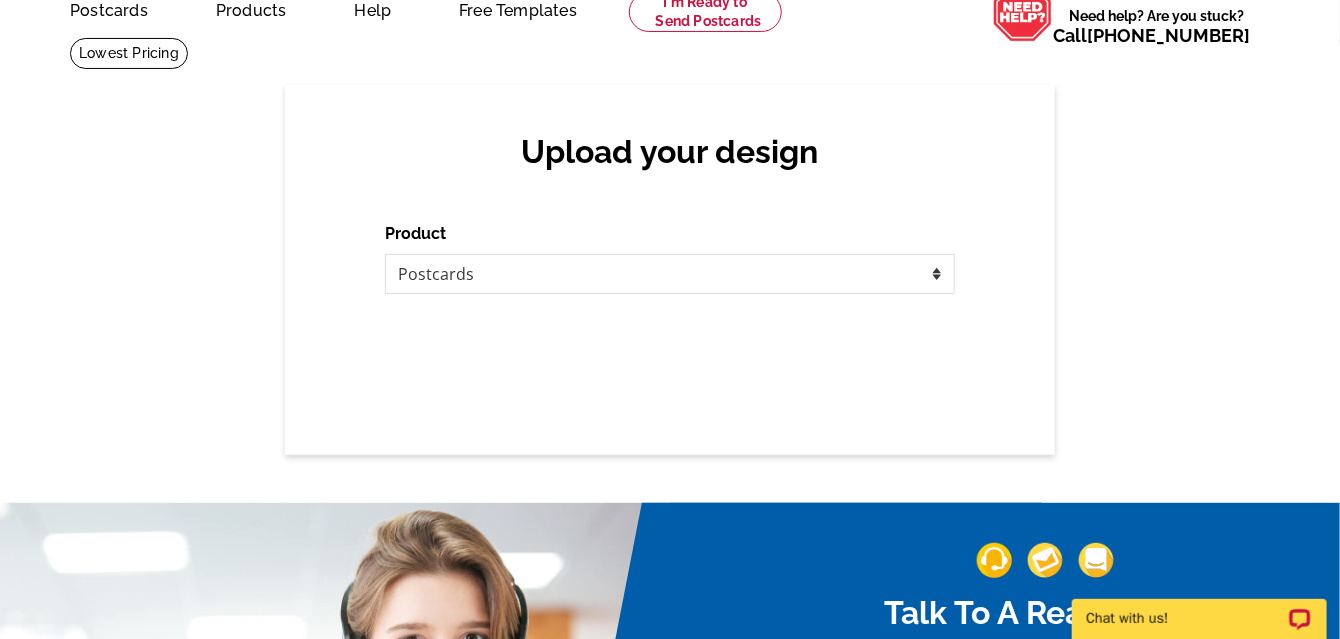 scroll, scrollTop: 0, scrollLeft: 0, axis: both 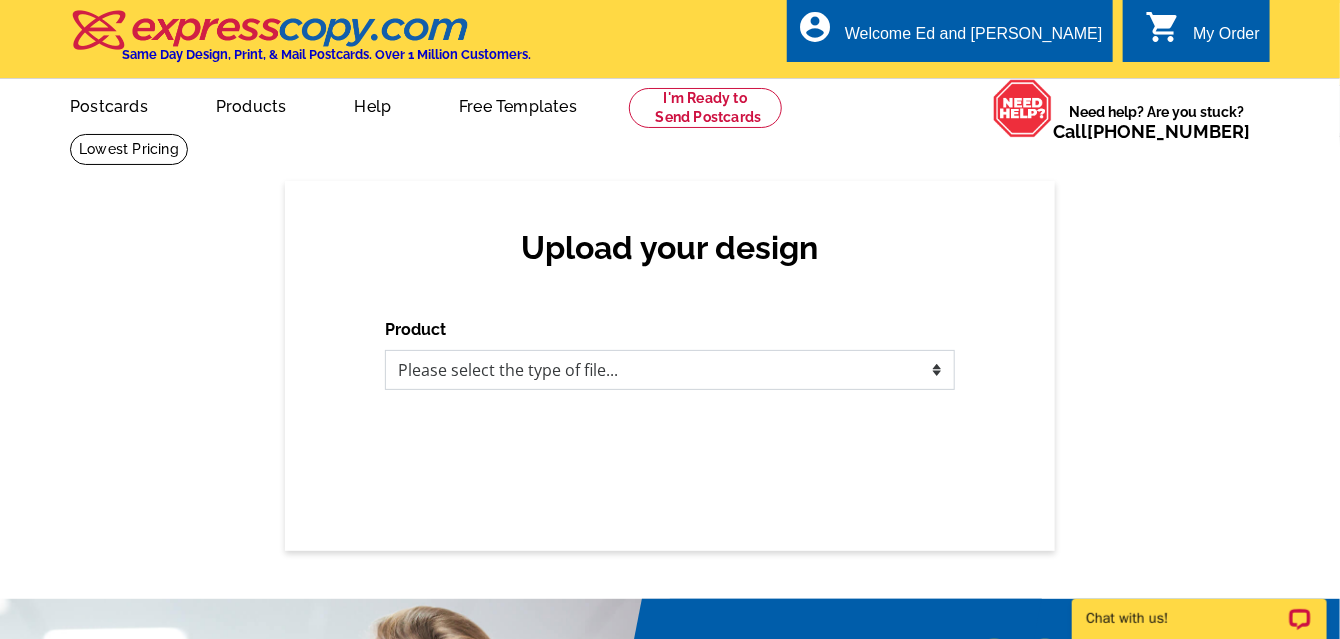 click on "Please select the type of file...
Postcards
Business Cards
Letters and flyers
Greeting Cards
Door Hangers" at bounding box center [670, 370] 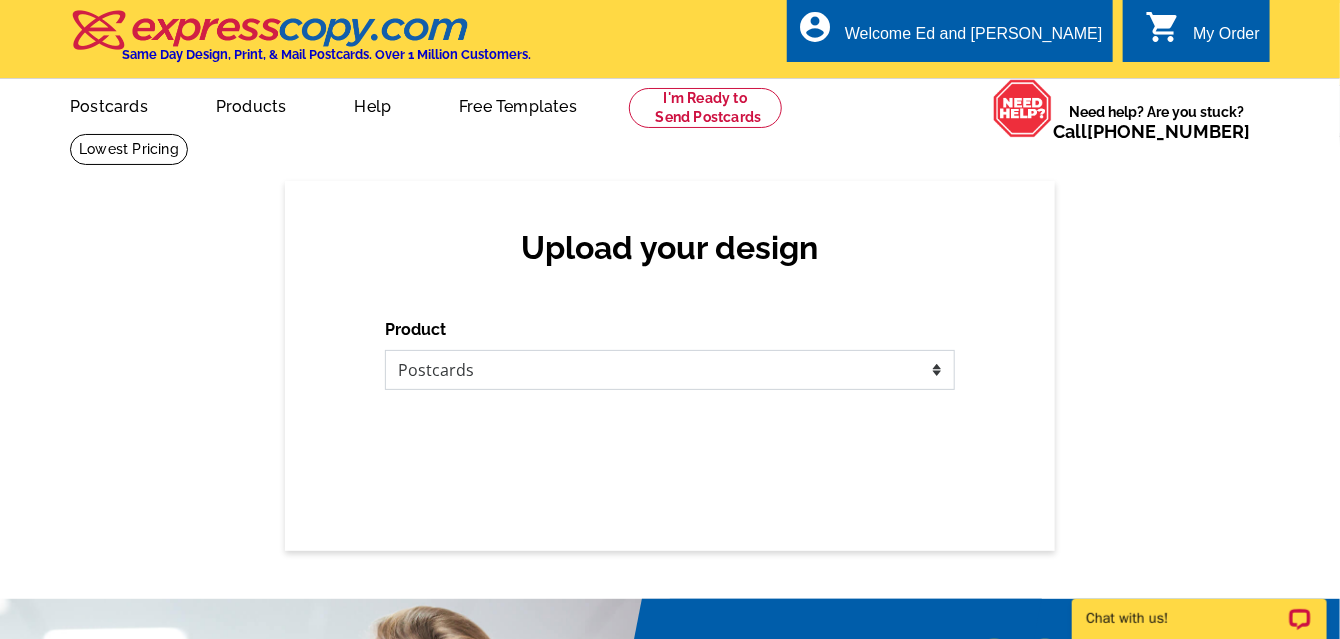 click on "Please select the type of file...
Postcards
Business Cards
Letters and flyers
Greeting Cards
Door Hangers" at bounding box center (670, 370) 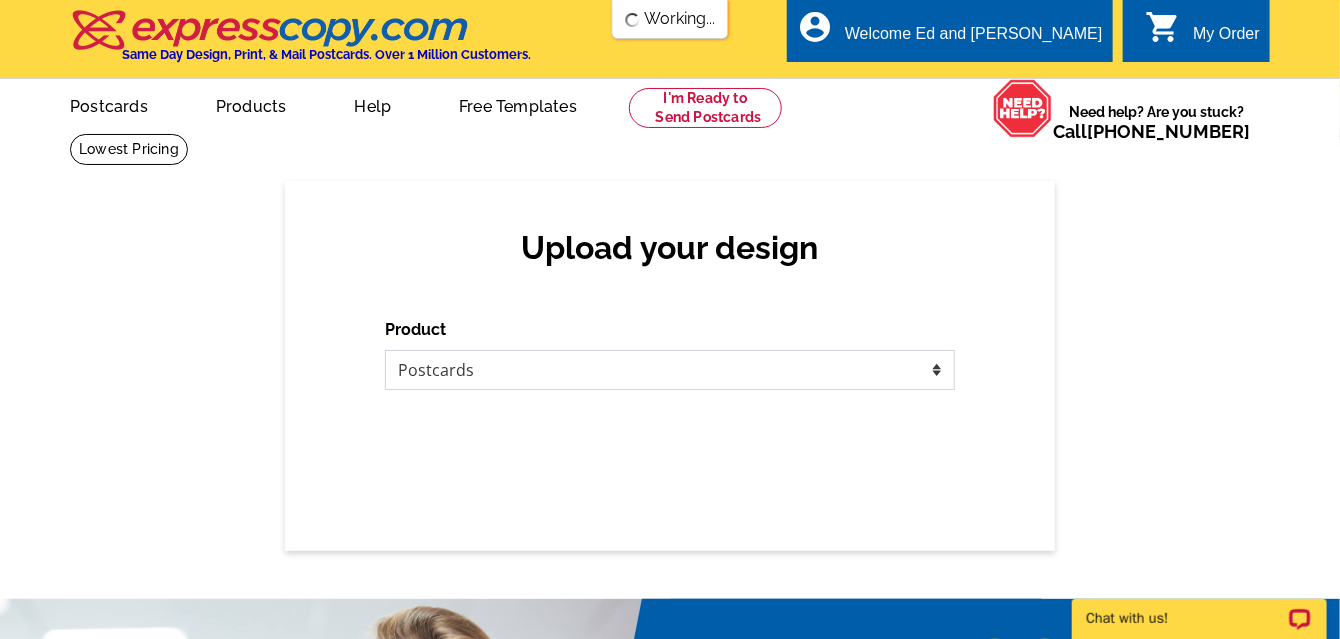 scroll, scrollTop: 0, scrollLeft: 0, axis: both 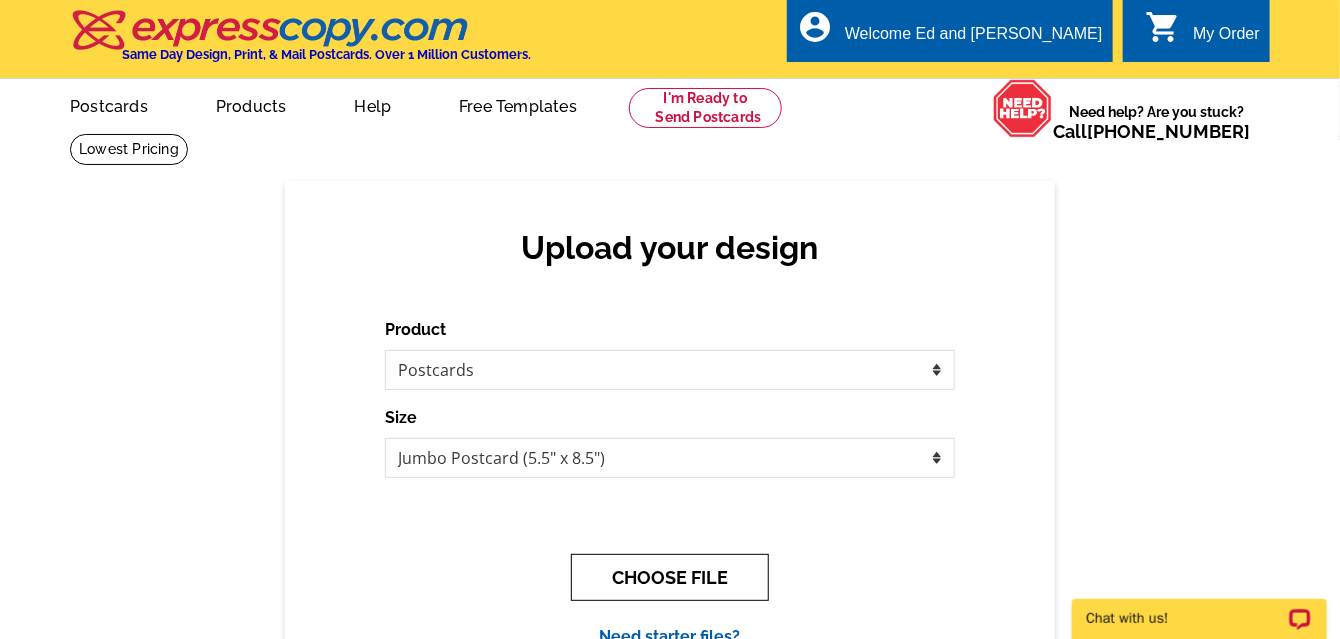 click on "CHOOSE FILE" at bounding box center [670, 577] 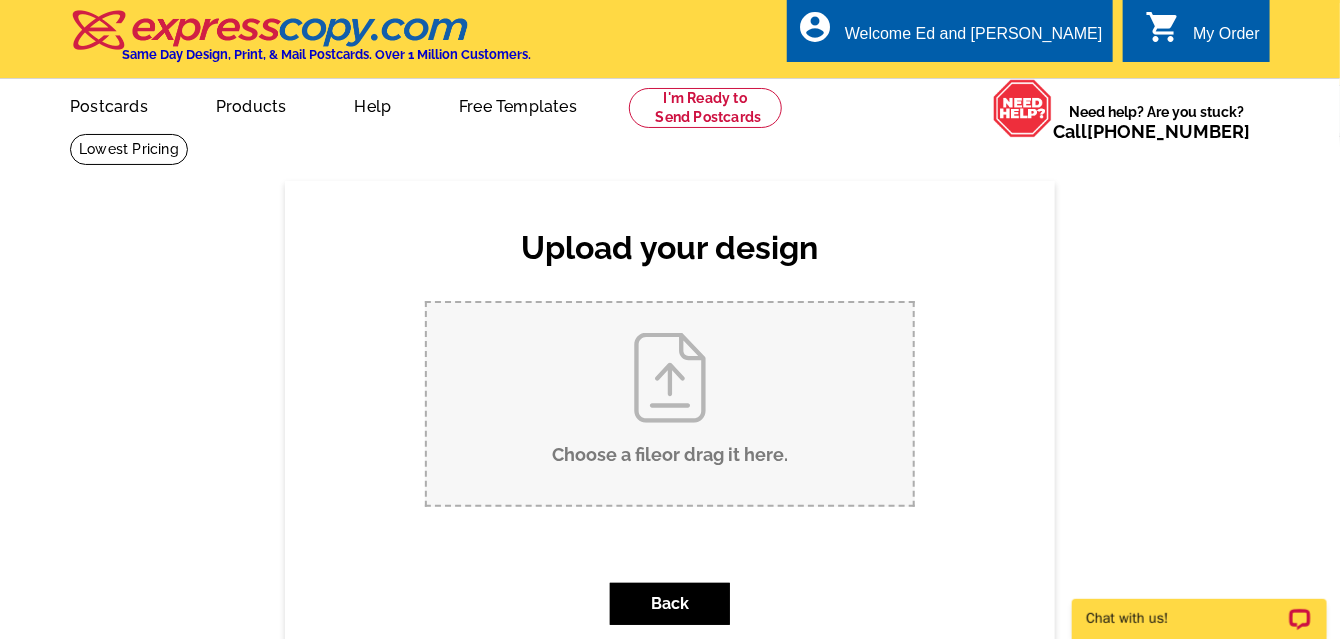 click on "Choose a file  or drag it here ." at bounding box center [670, 404] 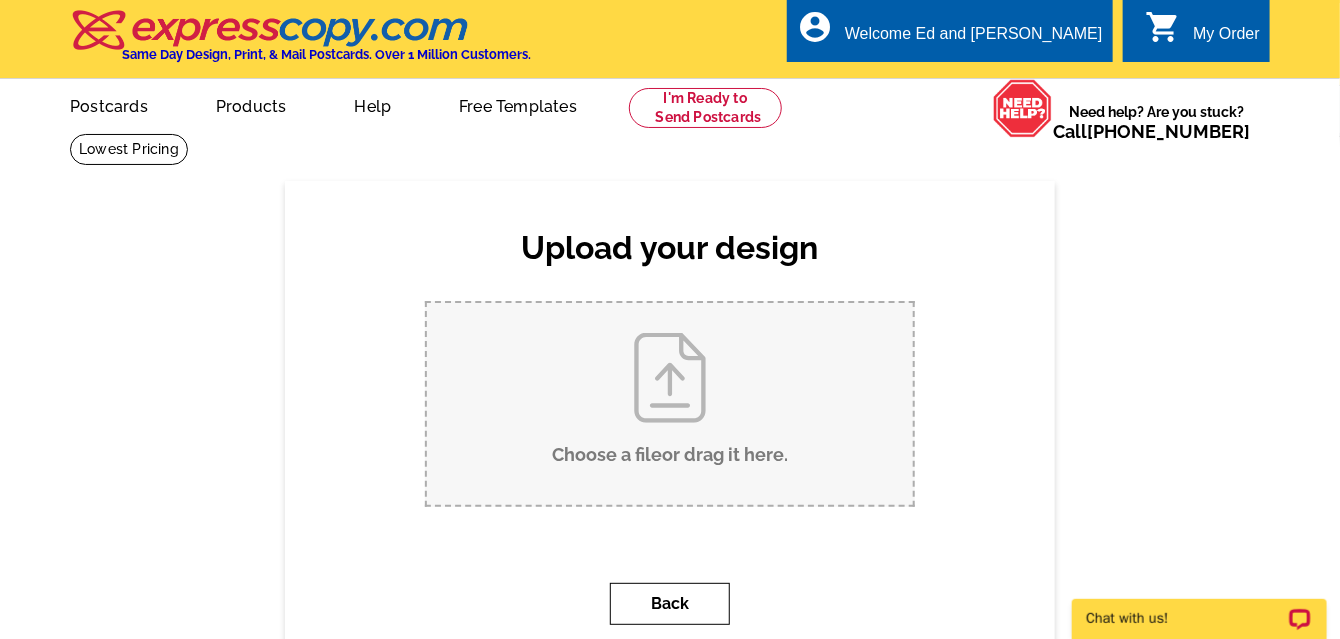 click on "Back" at bounding box center [670, 604] 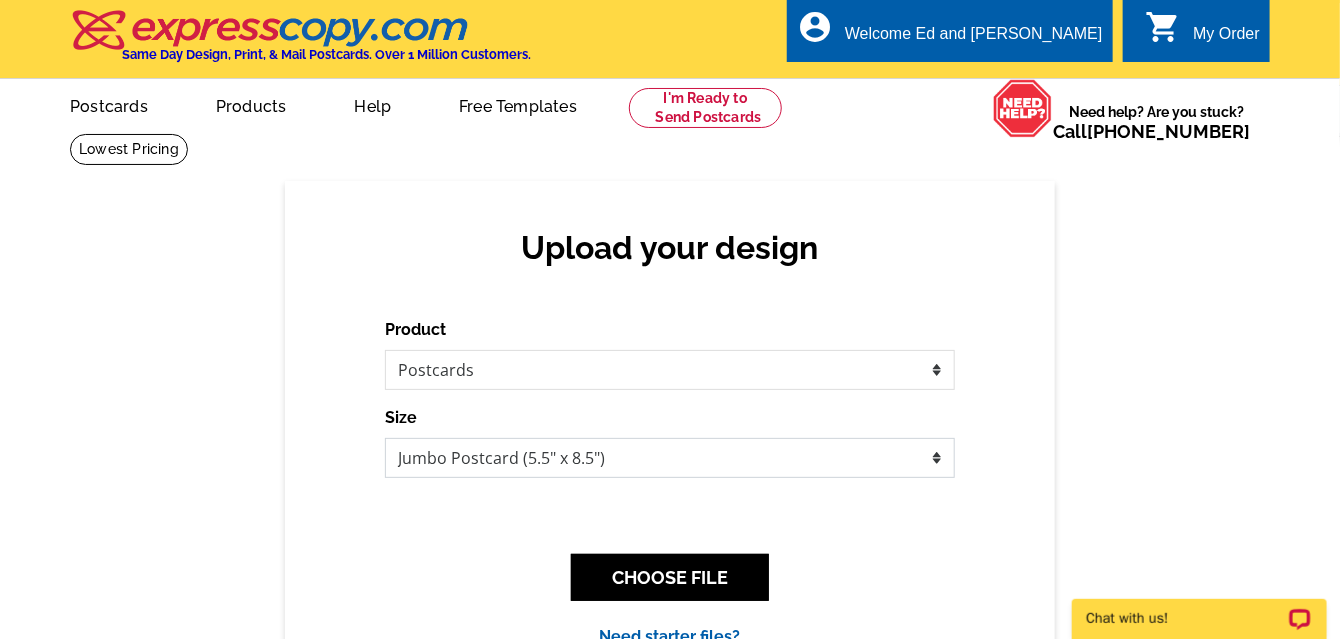 click on "Jumbo Postcard (5.5" x 8.5") Regular Postcard (4.25" x 5.6") Panoramic Postcard (5.75" x 11.25") Giant Postcard (8.5" x 11") EDDM Postcard (6.125" x 8.25")" at bounding box center (670, 458) 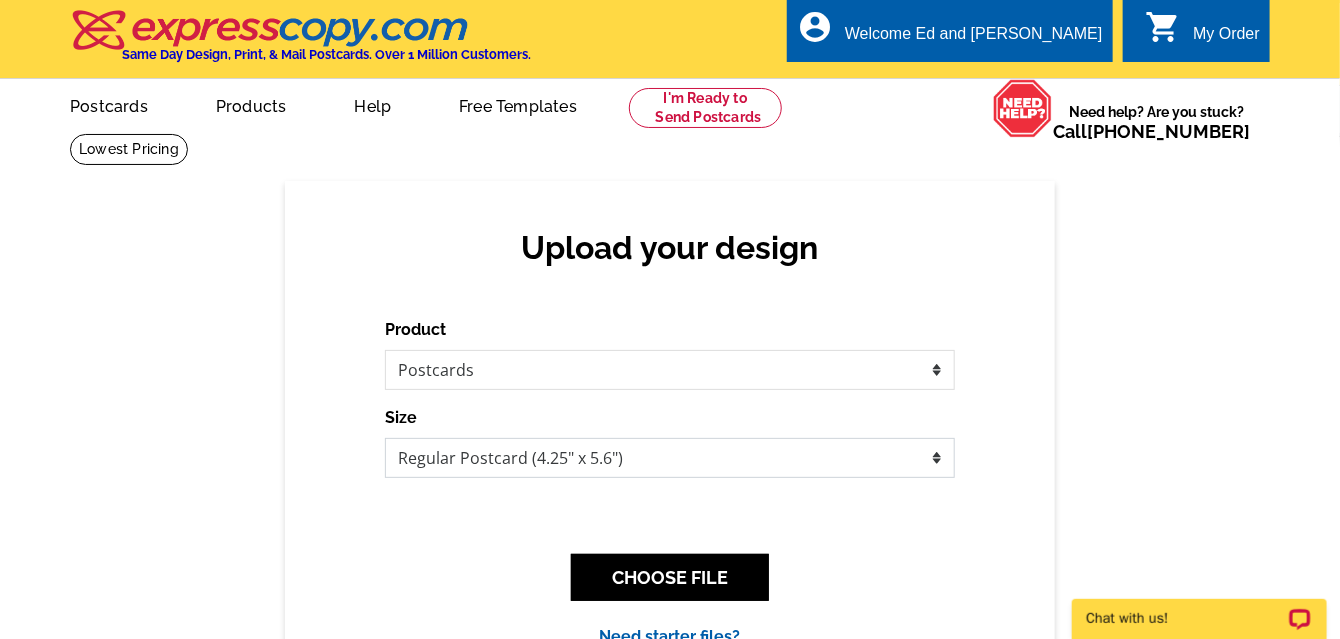 click on "Jumbo Postcard (5.5" x 8.5") Regular Postcard (4.25" x 5.6") Panoramic Postcard (5.75" x 11.25") Giant Postcard (8.5" x 11") EDDM Postcard (6.125" x 8.25")" at bounding box center (670, 458) 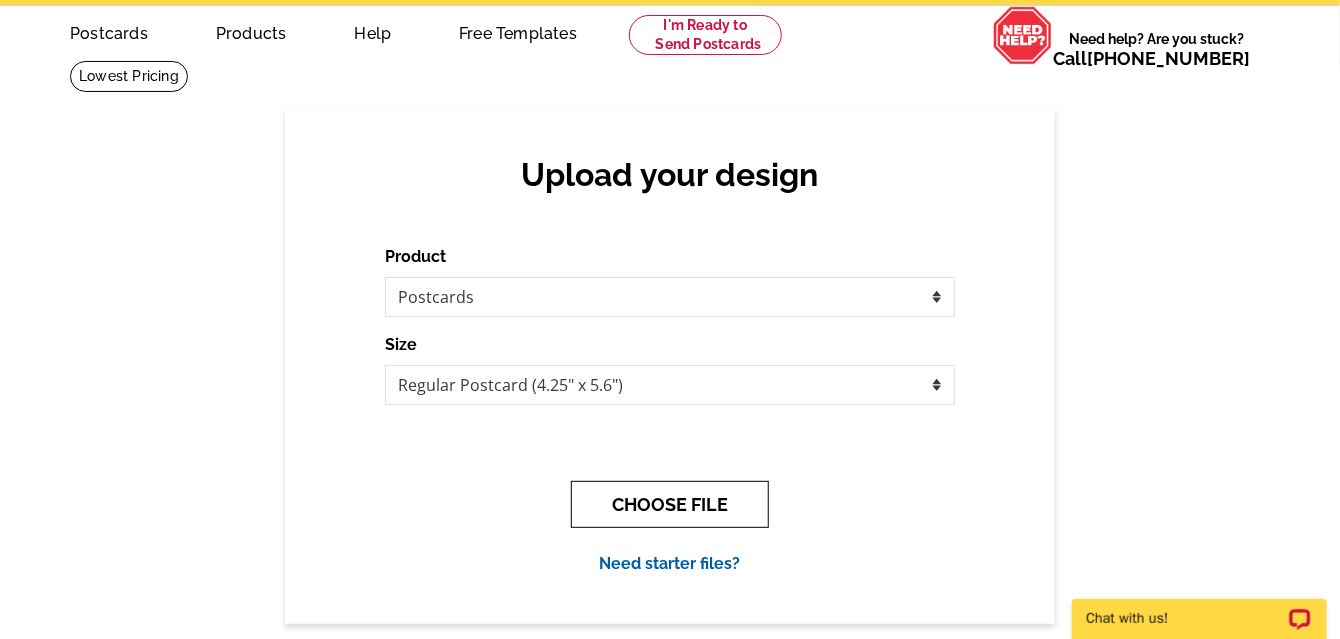 click on "CHOOSE FILE" at bounding box center [670, 504] 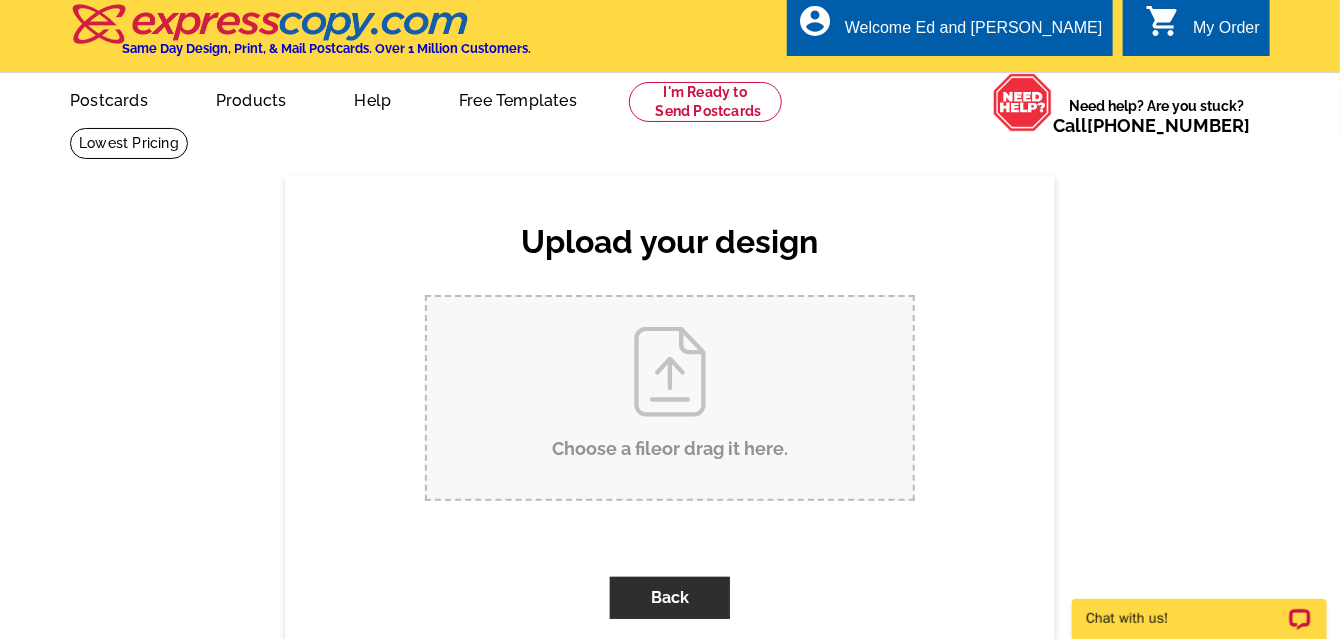 scroll, scrollTop: 0, scrollLeft: 0, axis: both 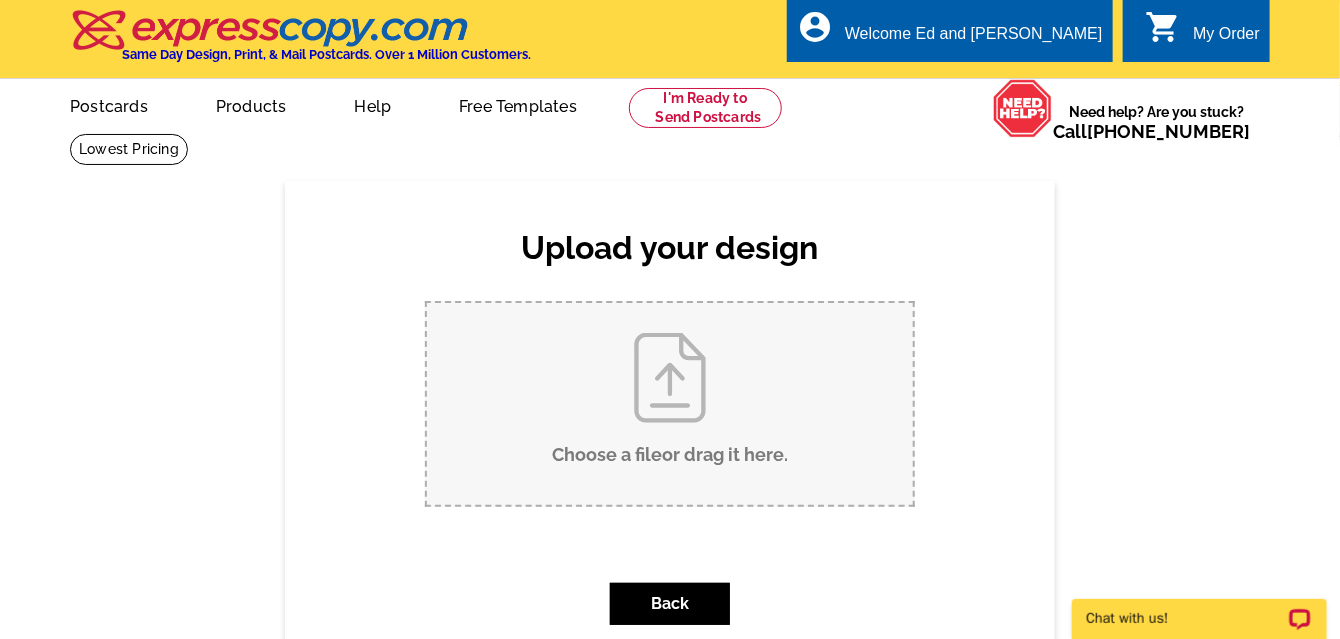 click on "Choose a file  or drag it here ." at bounding box center (670, 404) 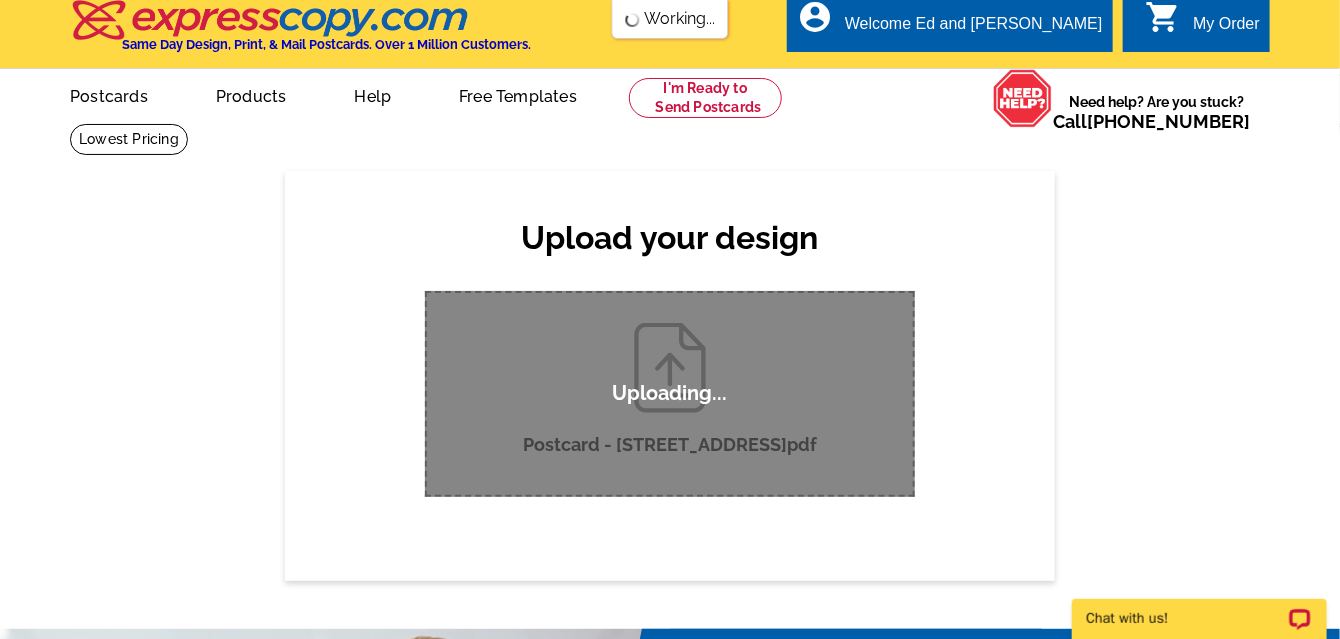 scroll, scrollTop: 0, scrollLeft: 0, axis: both 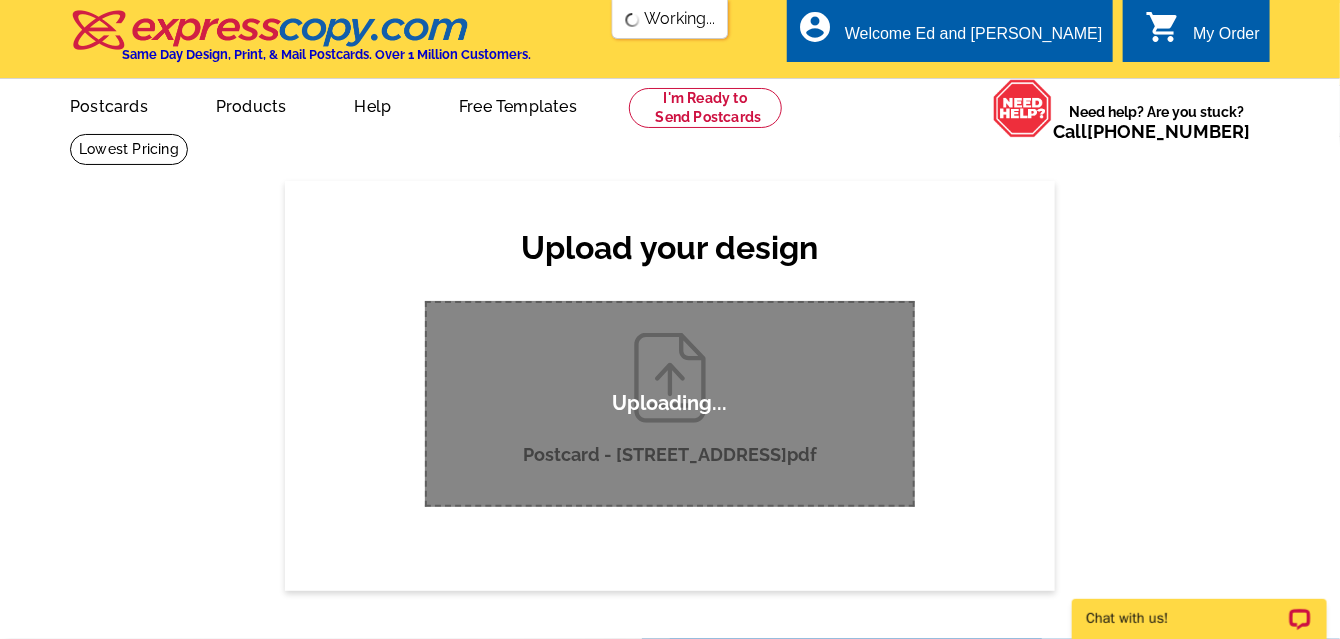 type 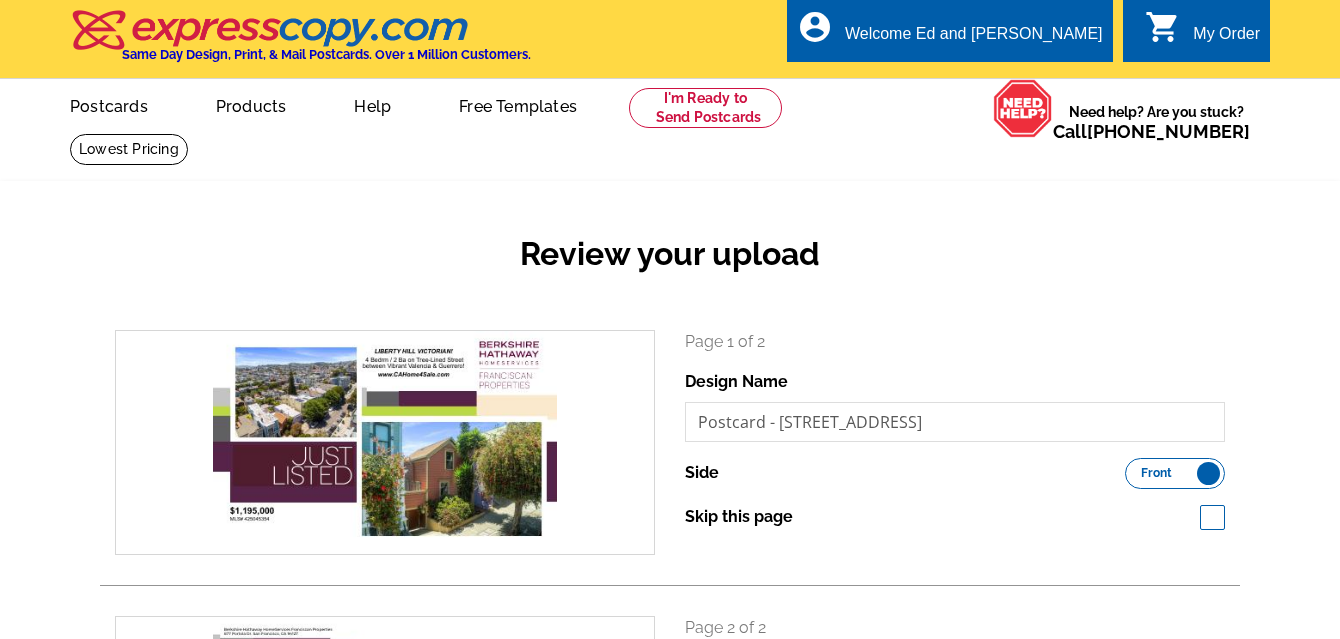 scroll, scrollTop: 0, scrollLeft: 0, axis: both 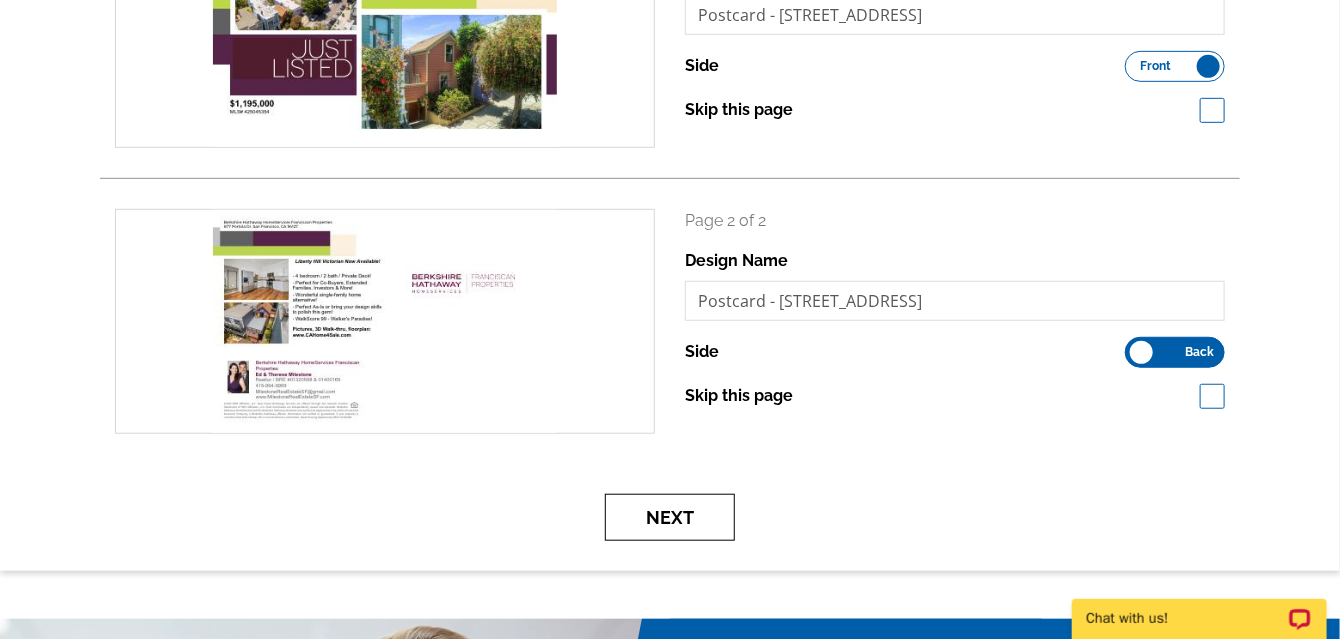 click on "Next" at bounding box center [670, 517] 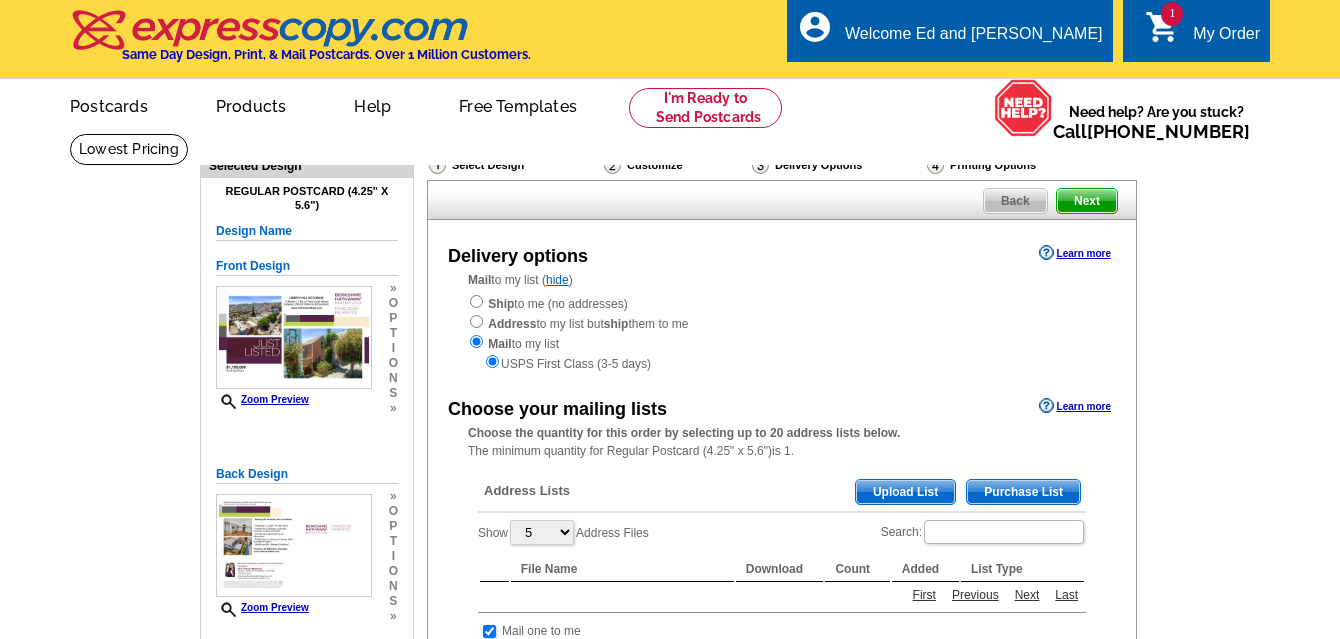 scroll, scrollTop: 0, scrollLeft: 0, axis: both 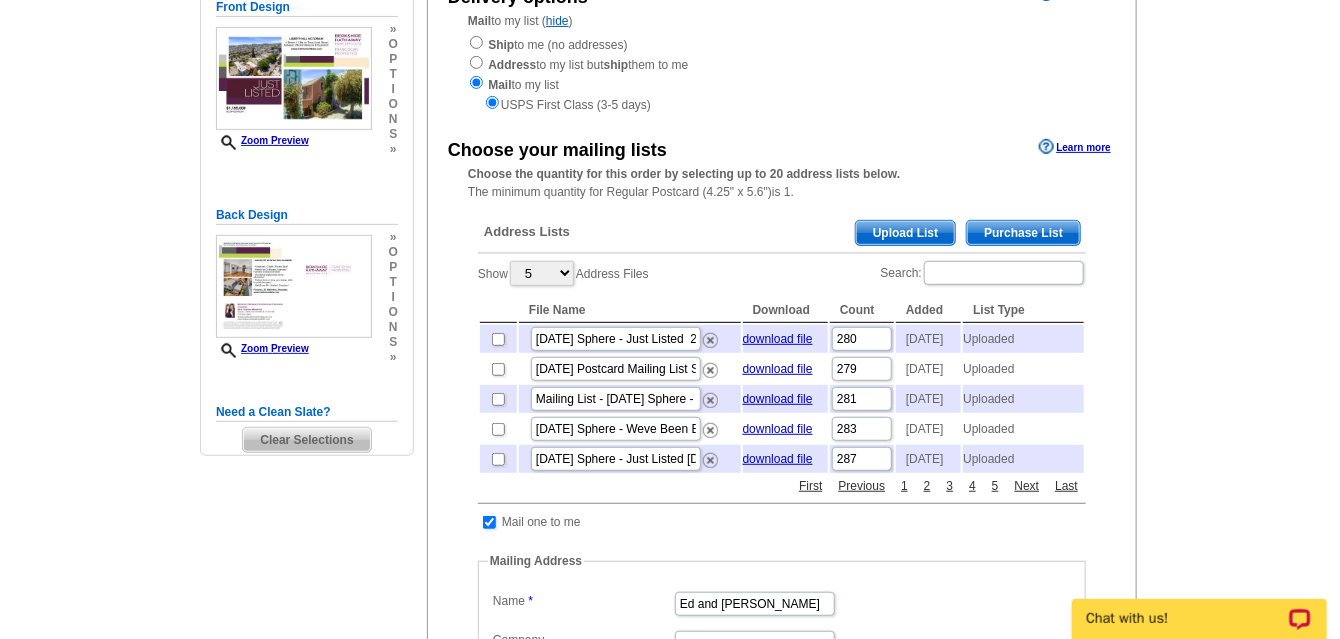 click on "Purchase List" at bounding box center [1023, 233] 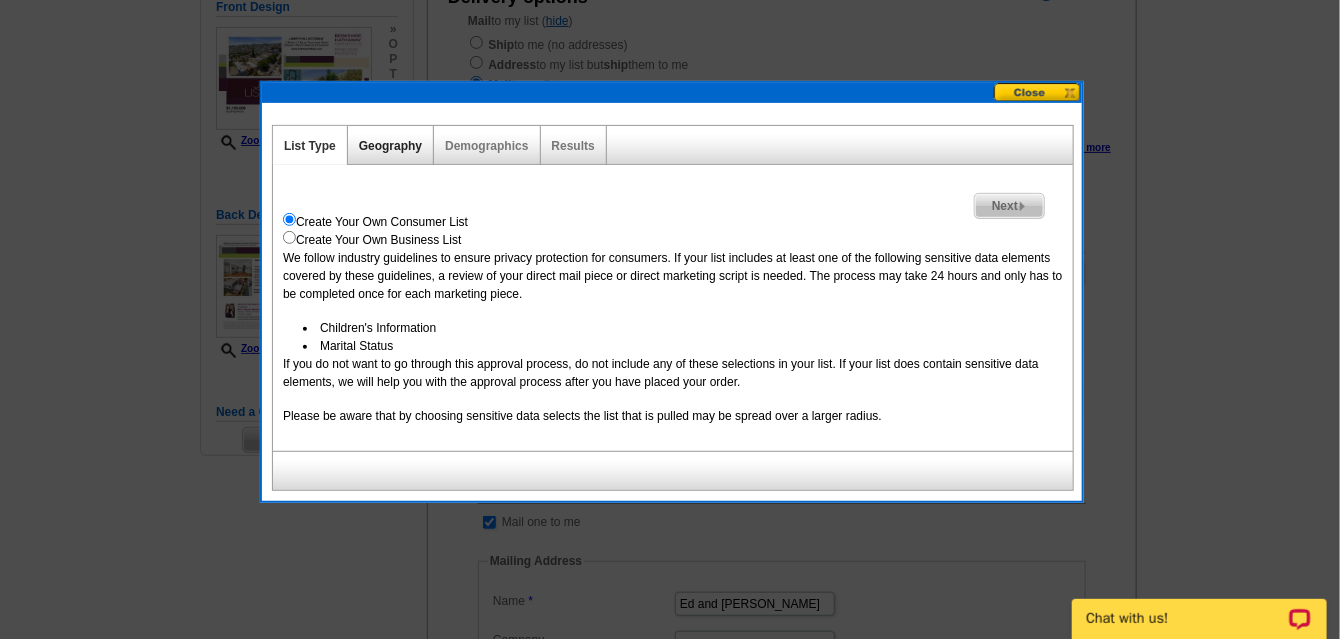 click on "Geography" at bounding box center [390, 146] 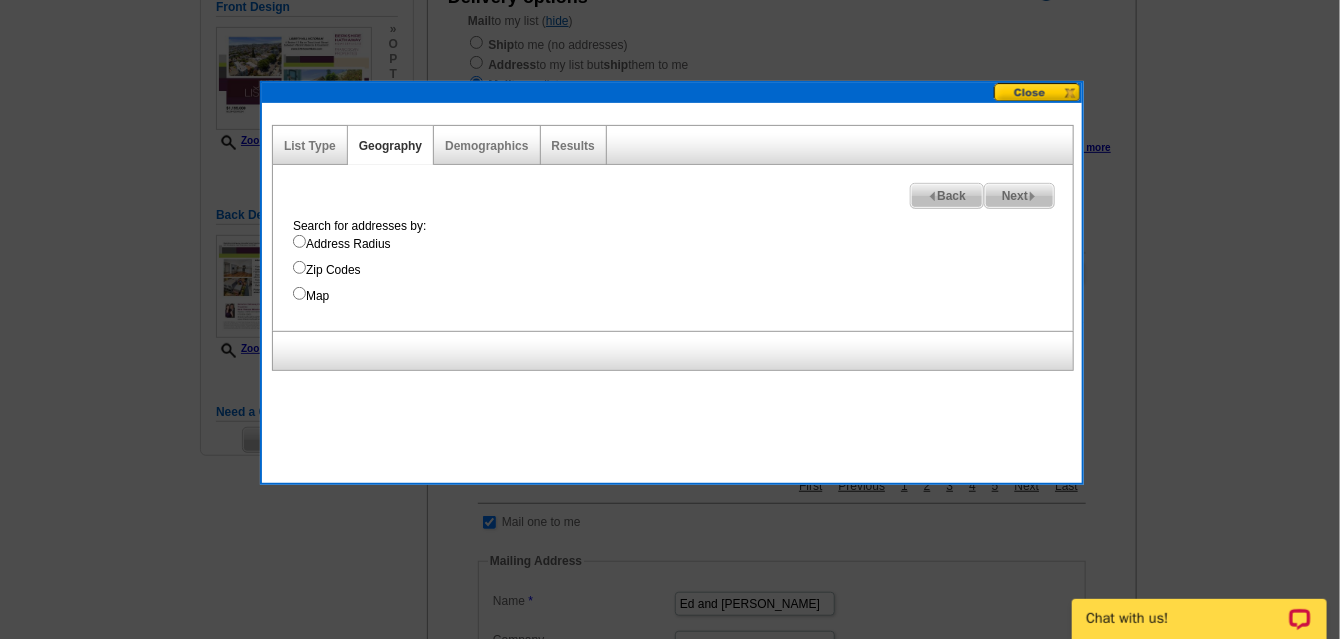 click on "Address Radius" at bounding box center (299, 241) 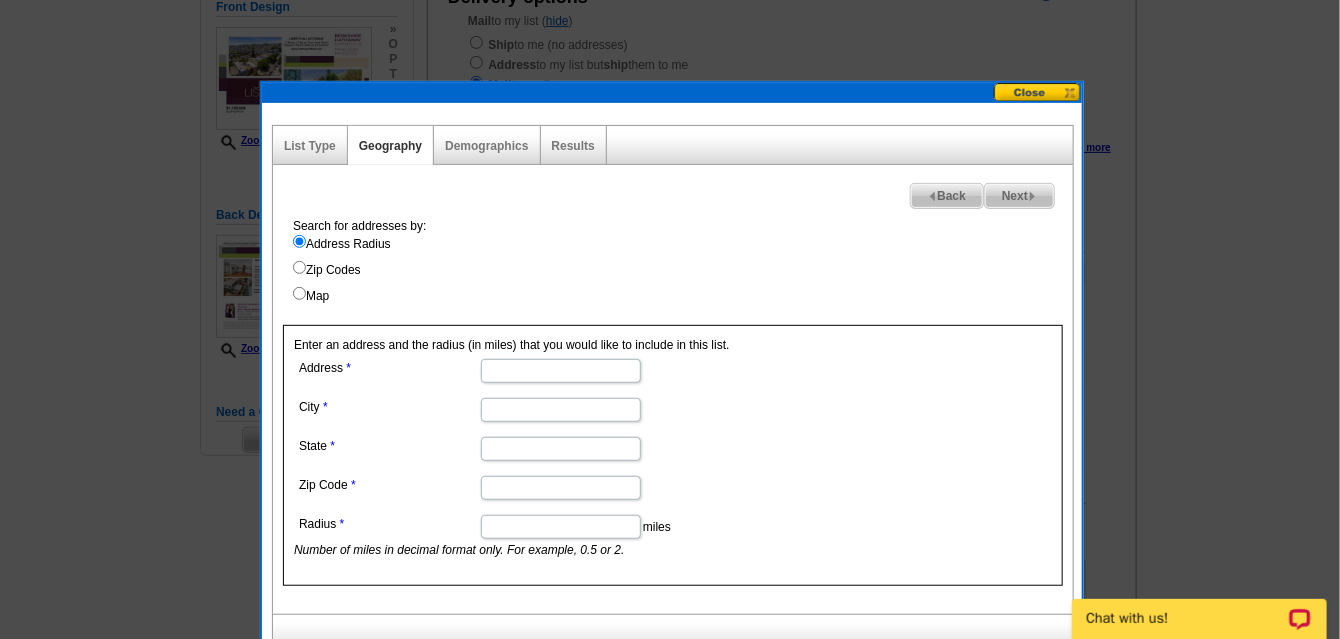 click at bounding box center [560, 369] 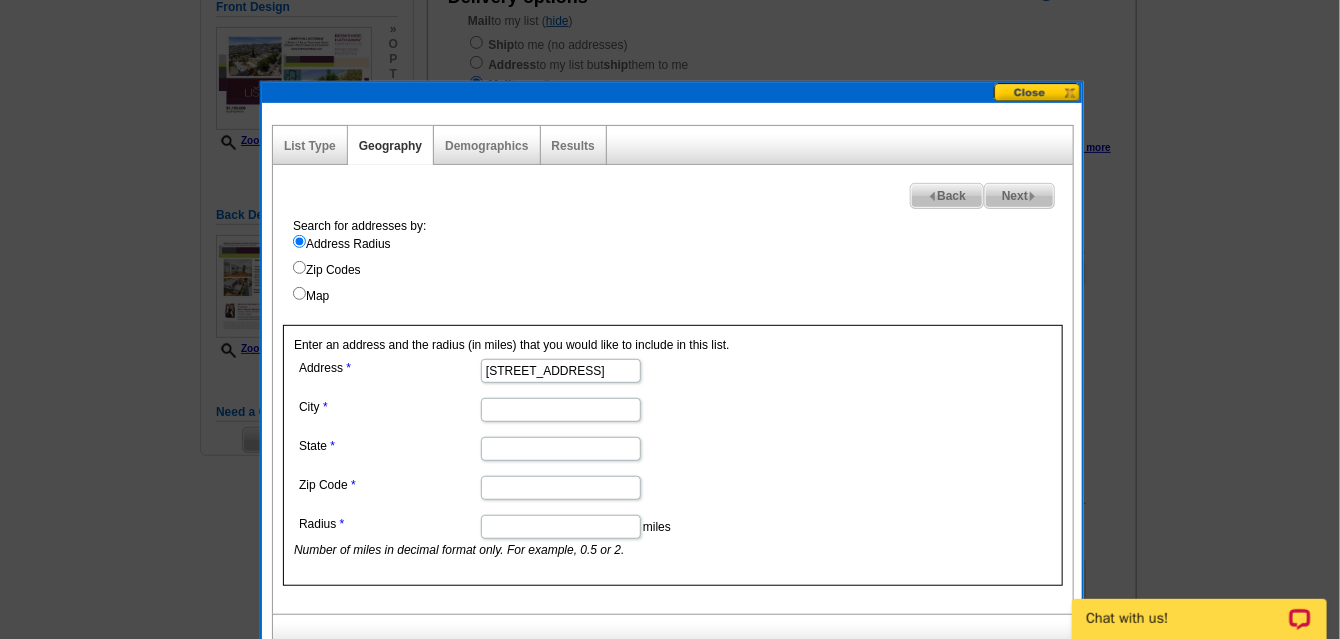 type on "3347 - 21st Street" 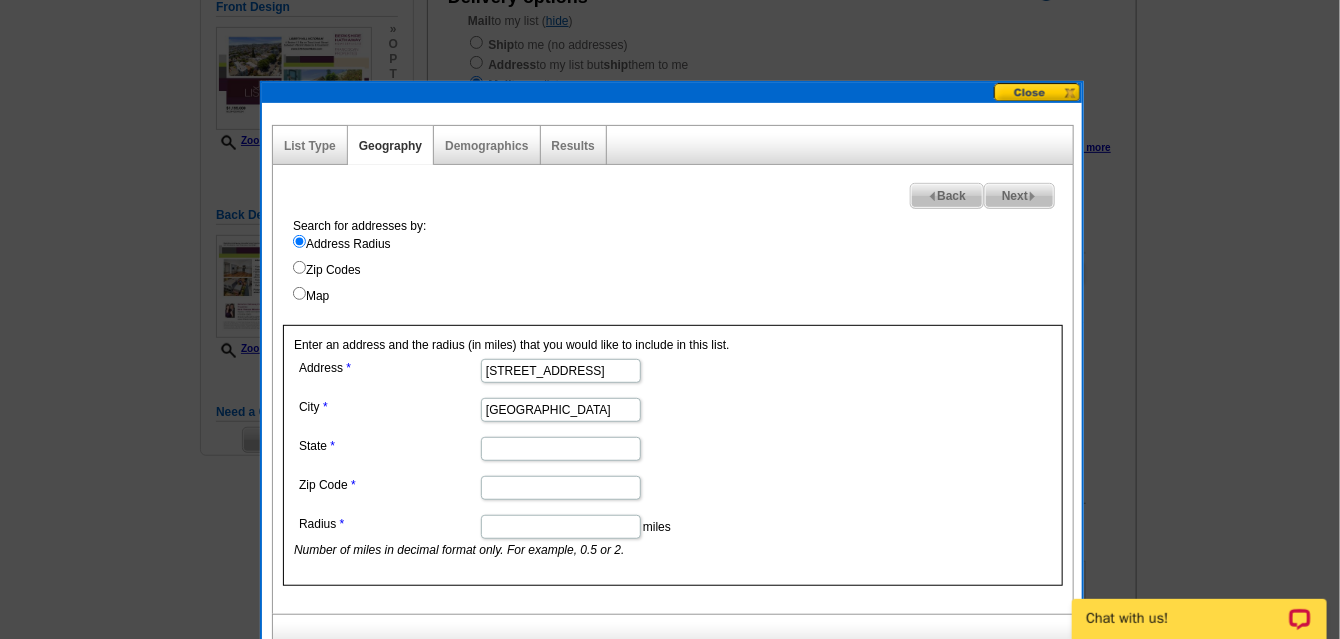 type on "San Francisco" 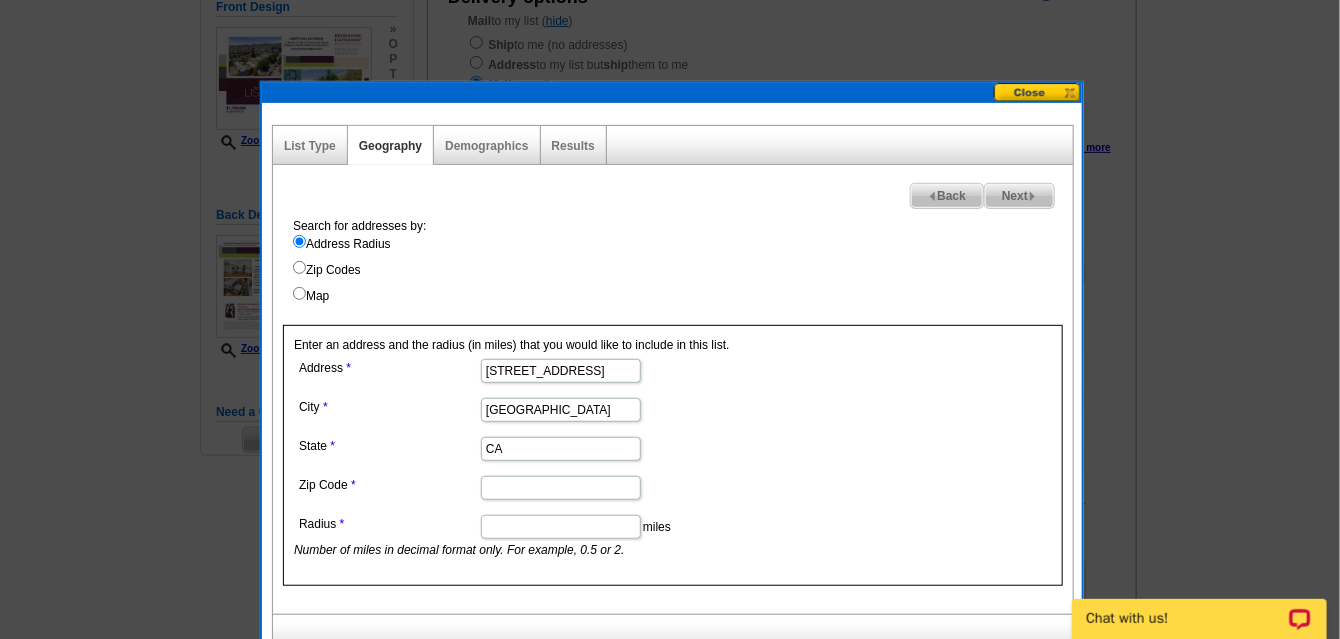 type on "CA" 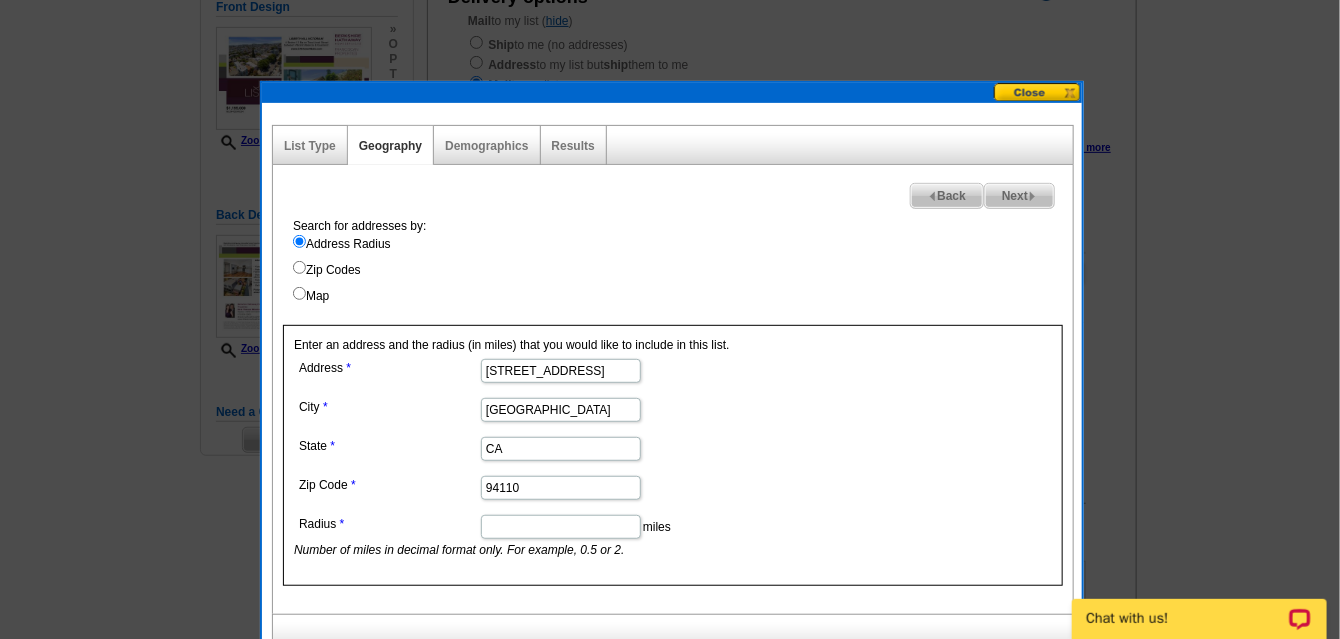 type on "94110" 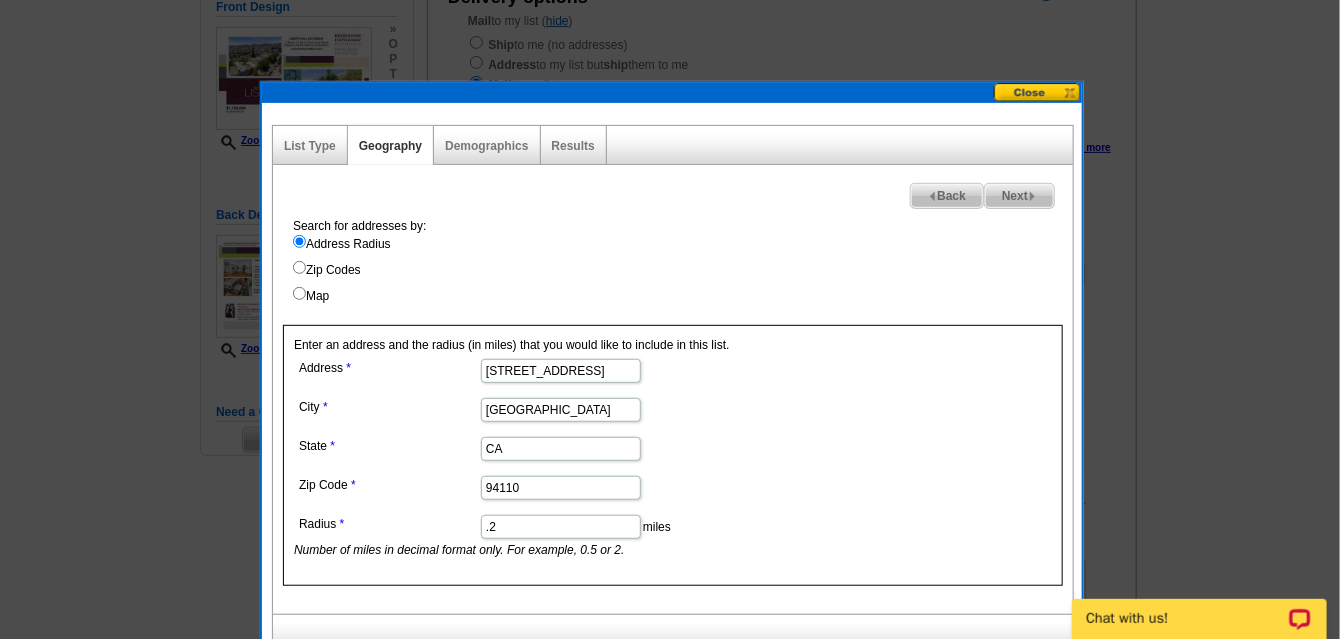 type on ".2" 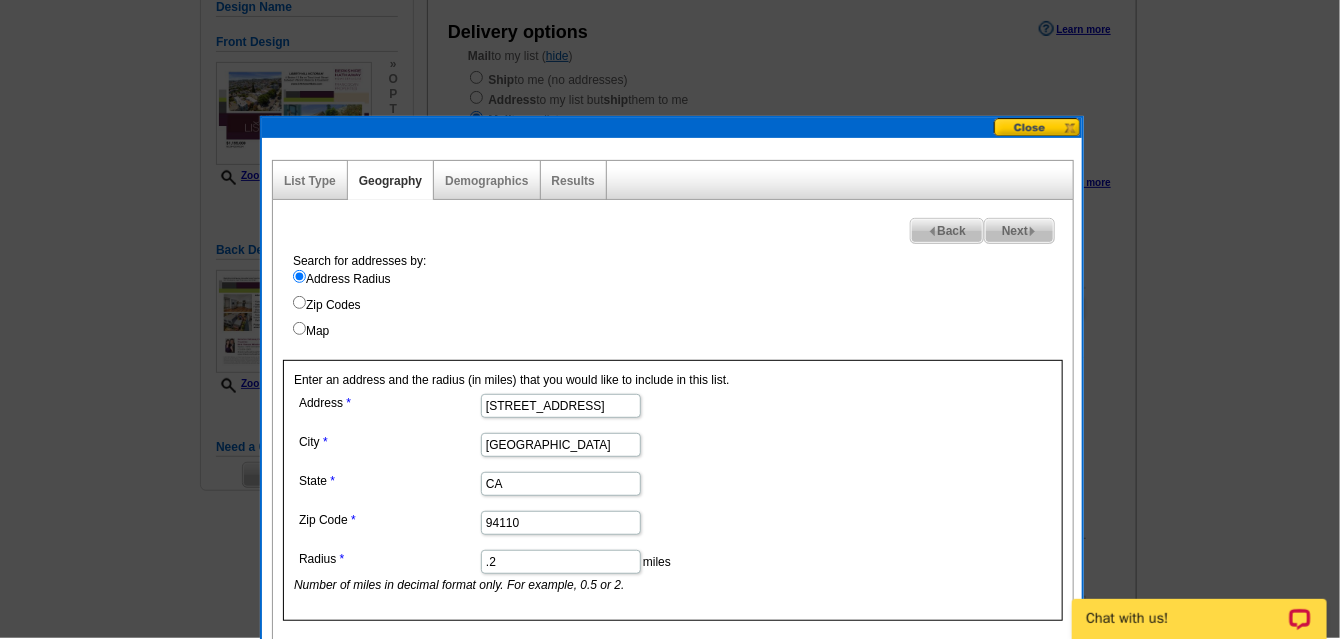 scroll, scrollTop: 222, scrollLeft: 0, axis: vertical 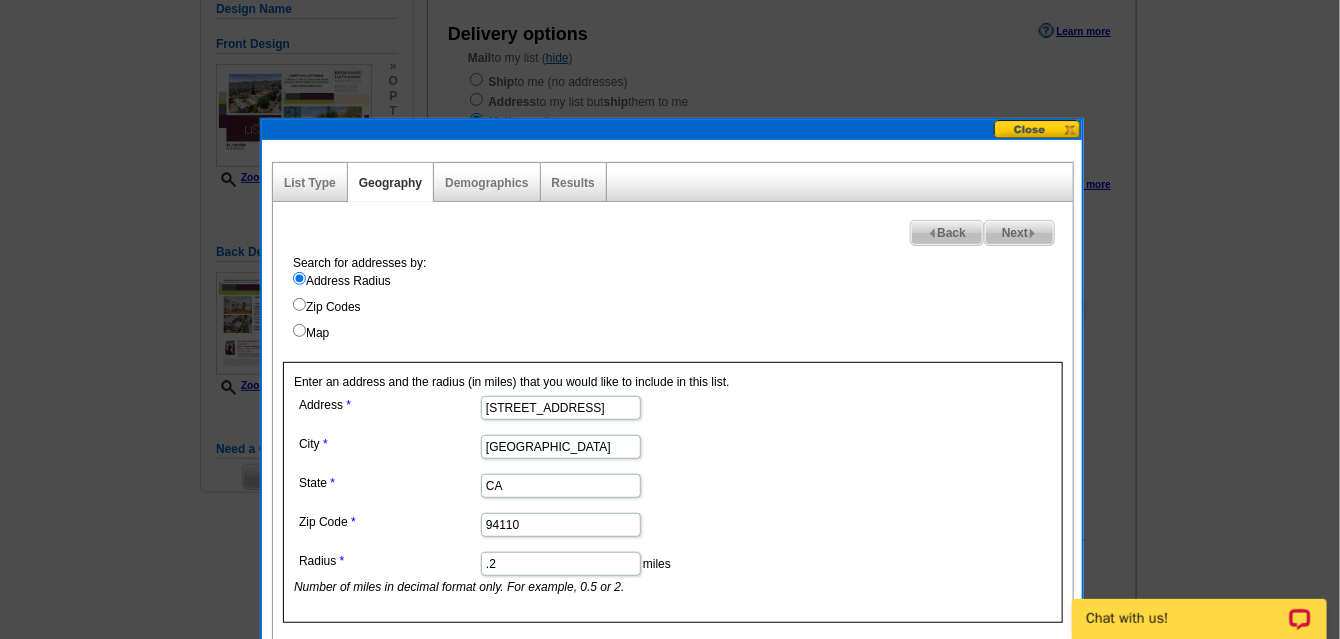 click on "Next" at bounding box center [1019, 233] 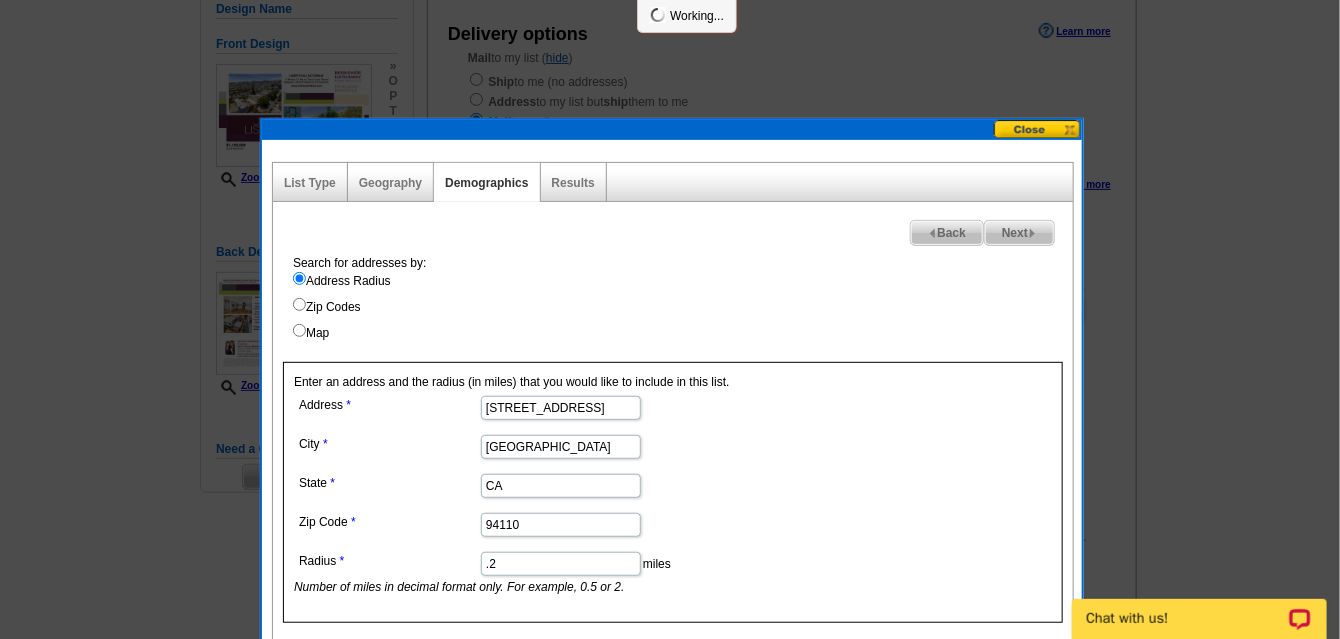 select 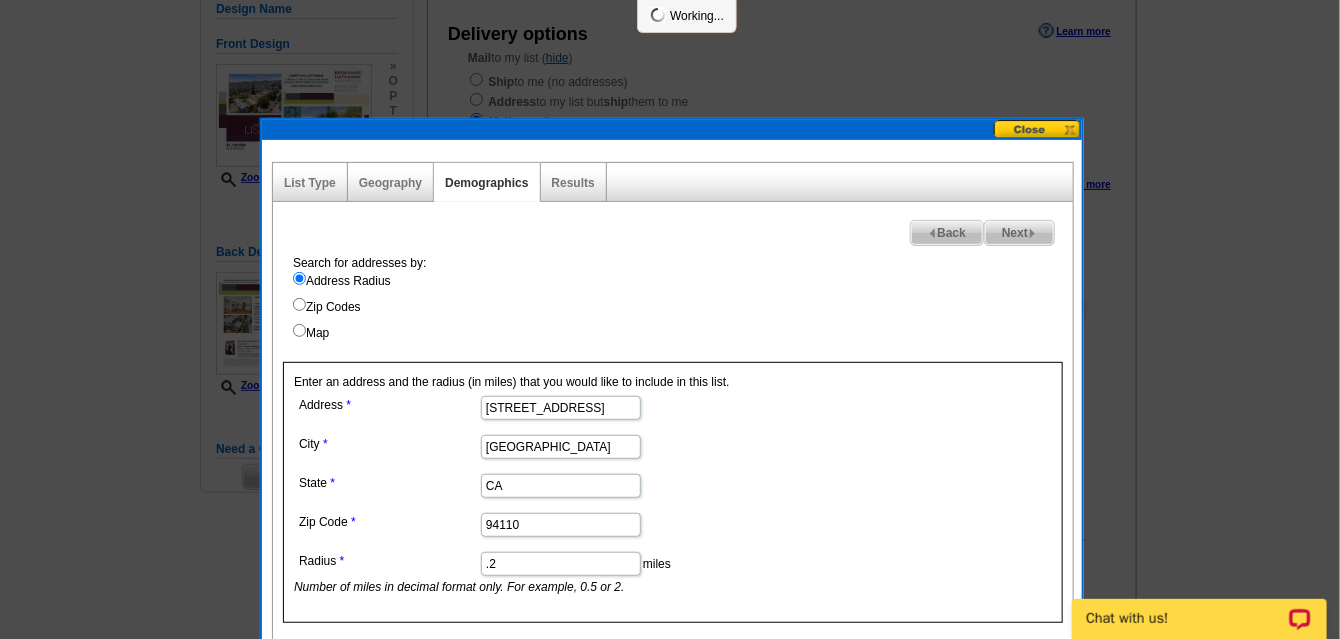 select 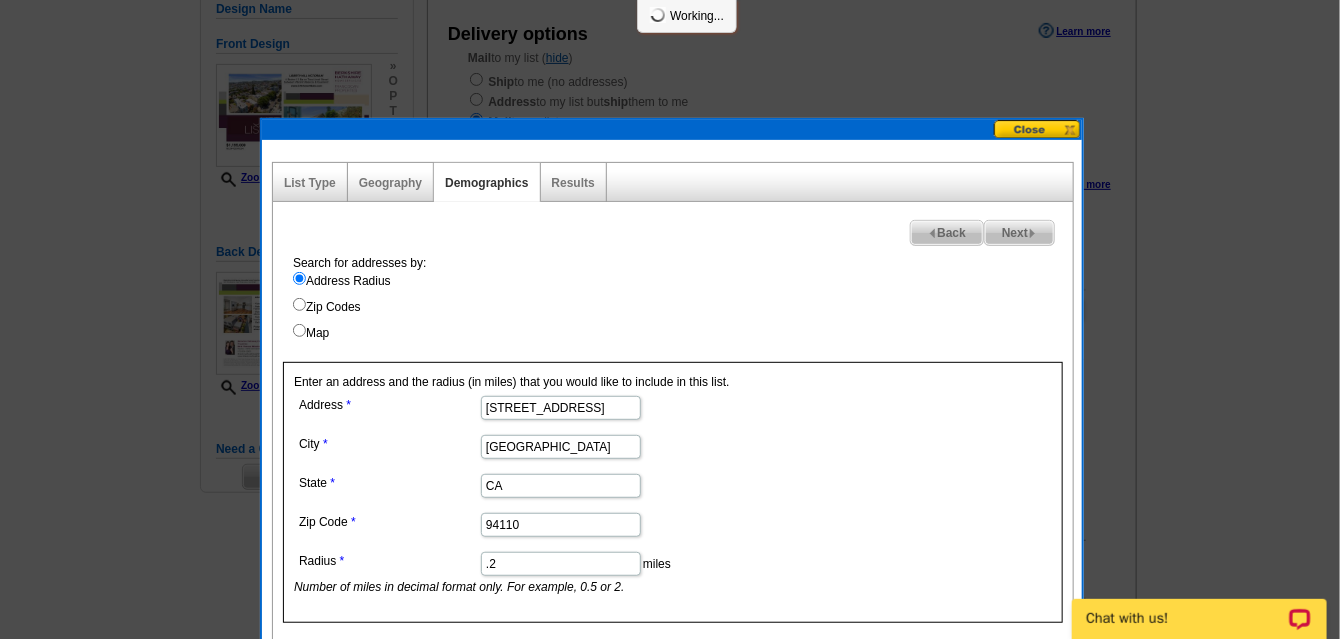 select 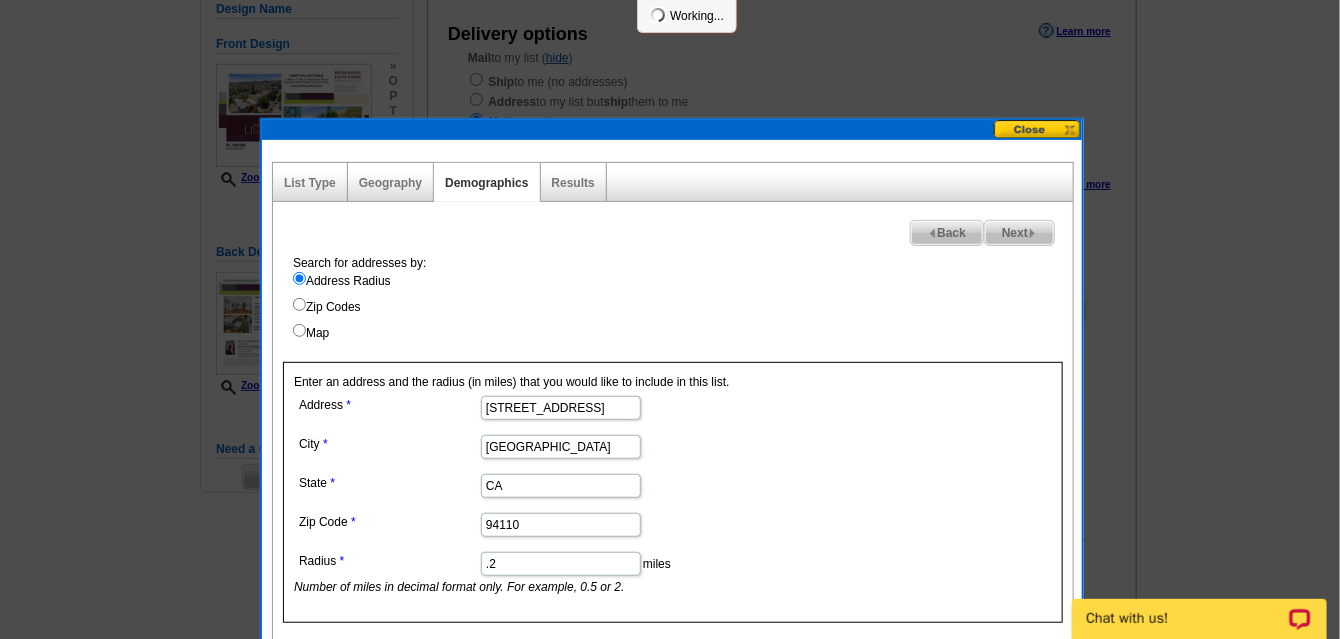 select 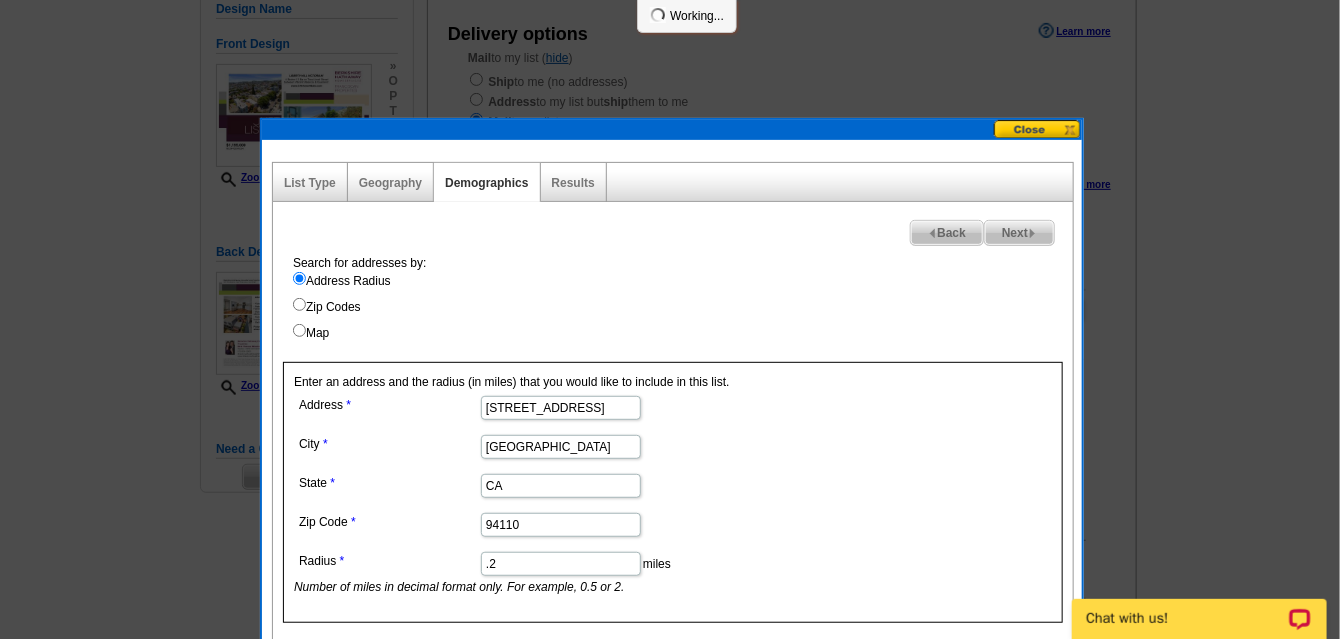 select 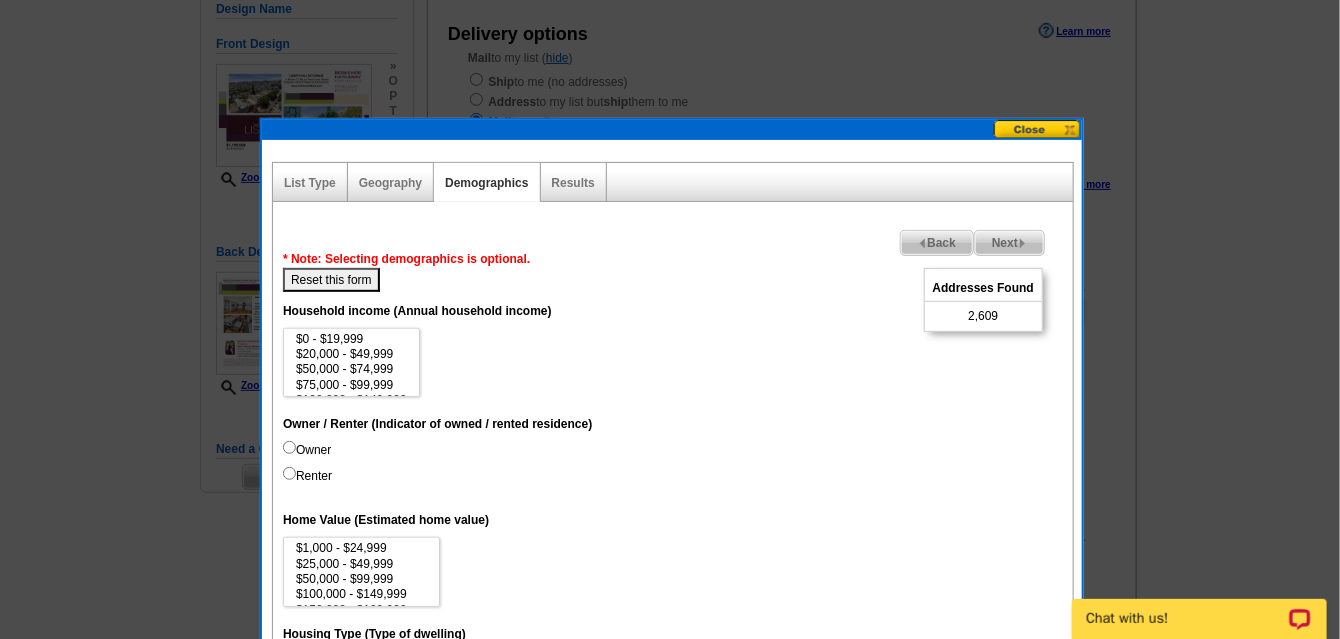 click on "Renter" at bounding box center [289, 473] 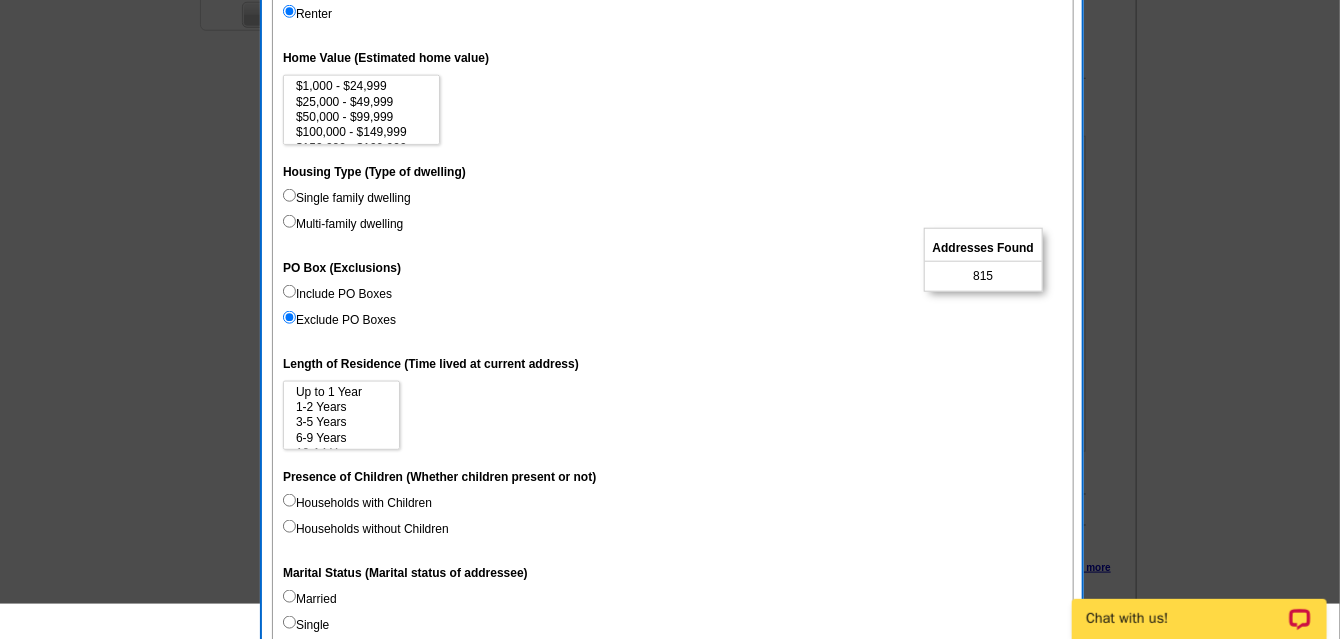 scroll, scrollTop: 704, scrollLeft: 0, axis: vertical 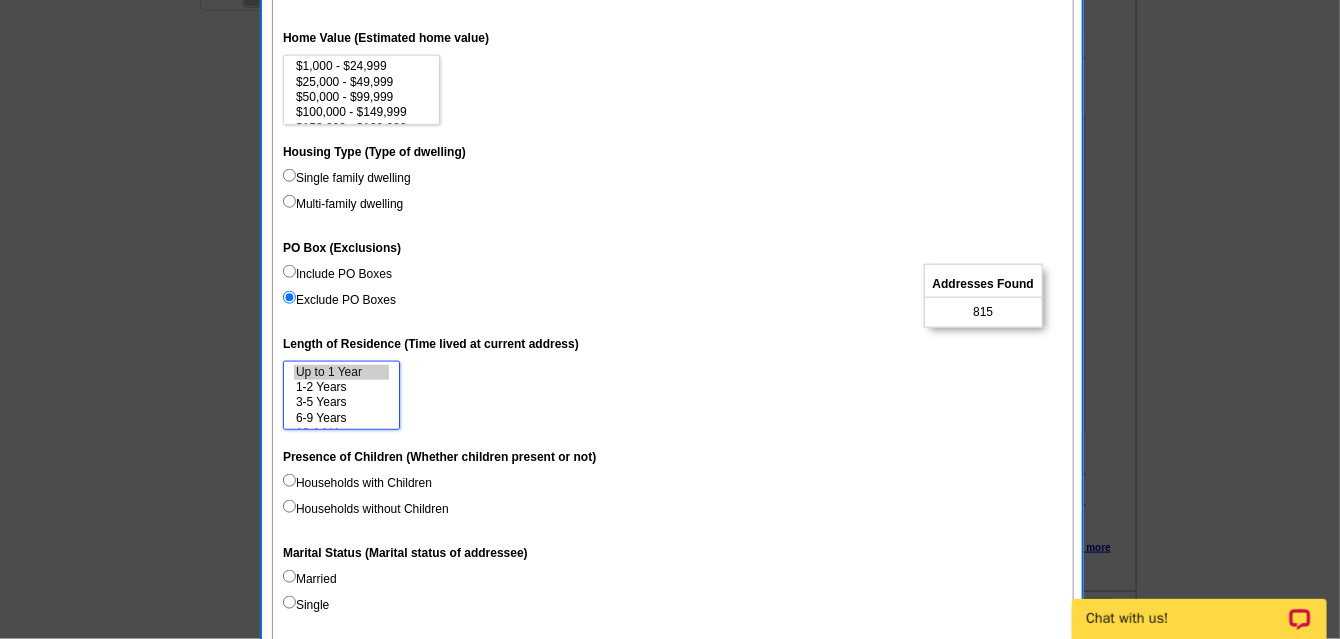 click on "Up to 1 Year" at bounding box center (341, 372) 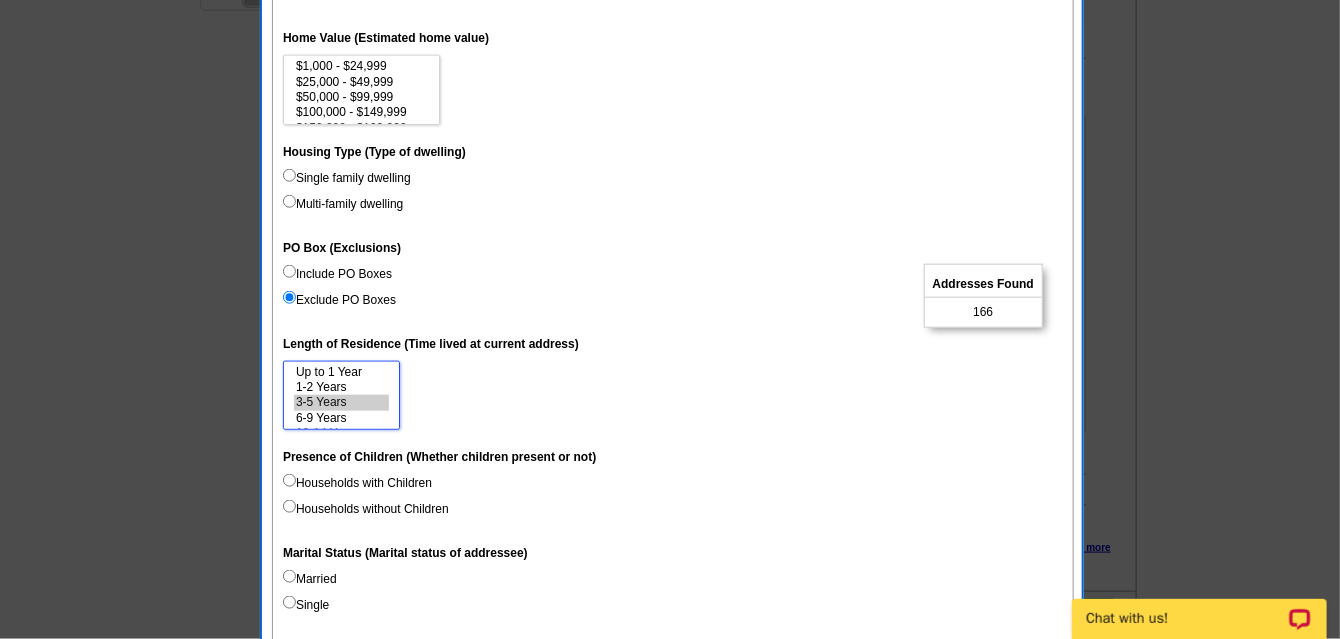 click on "3-5 Years" at bounding box center [341, 402] 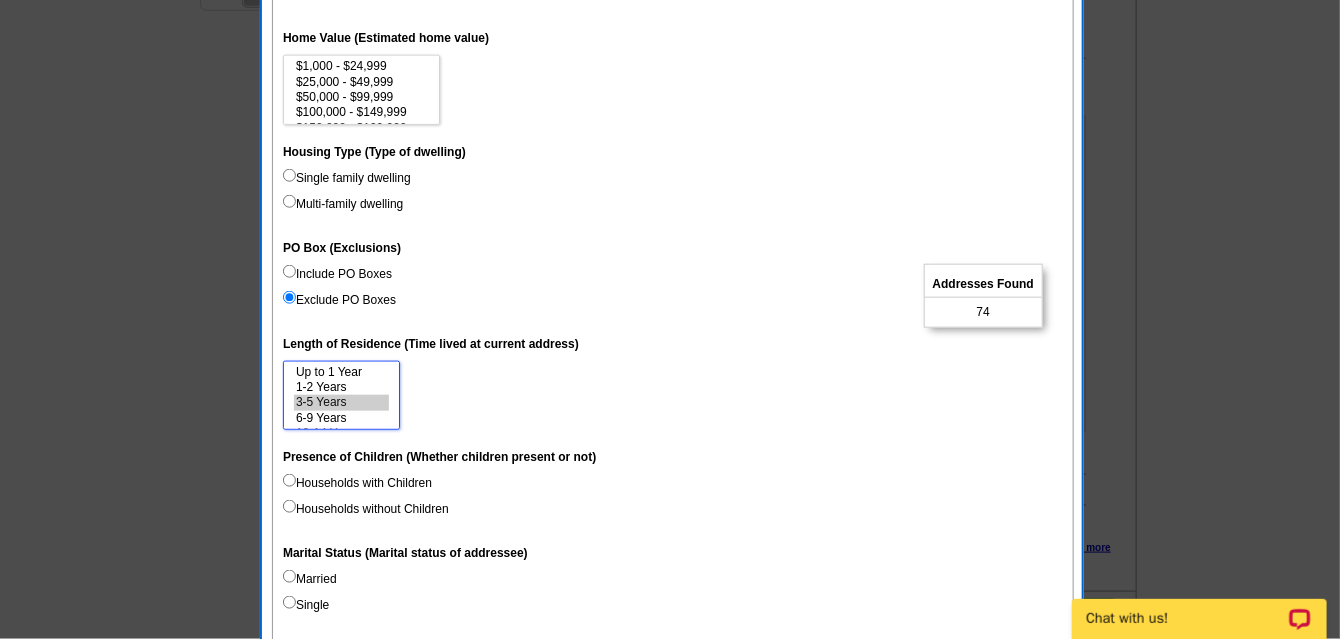 click on "3-5 Years" at bounding box center [341, 402] 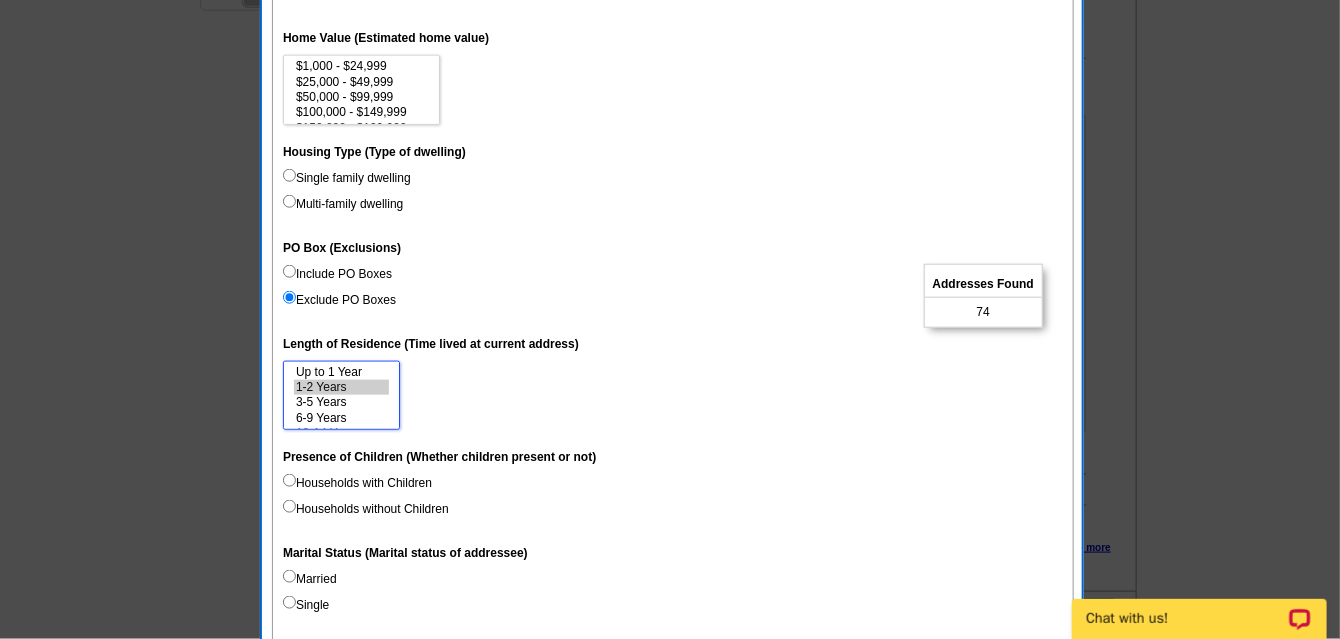 click on "1-2 Years" at bounding box center [341, 387] 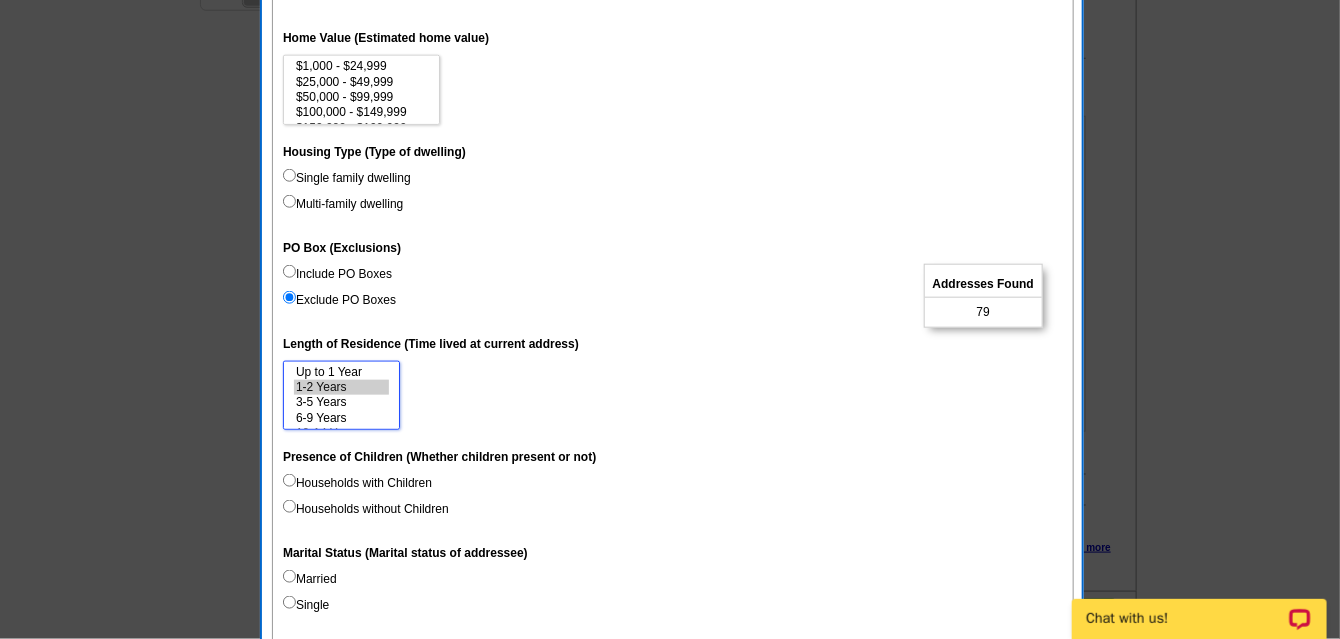 select on "1-2" 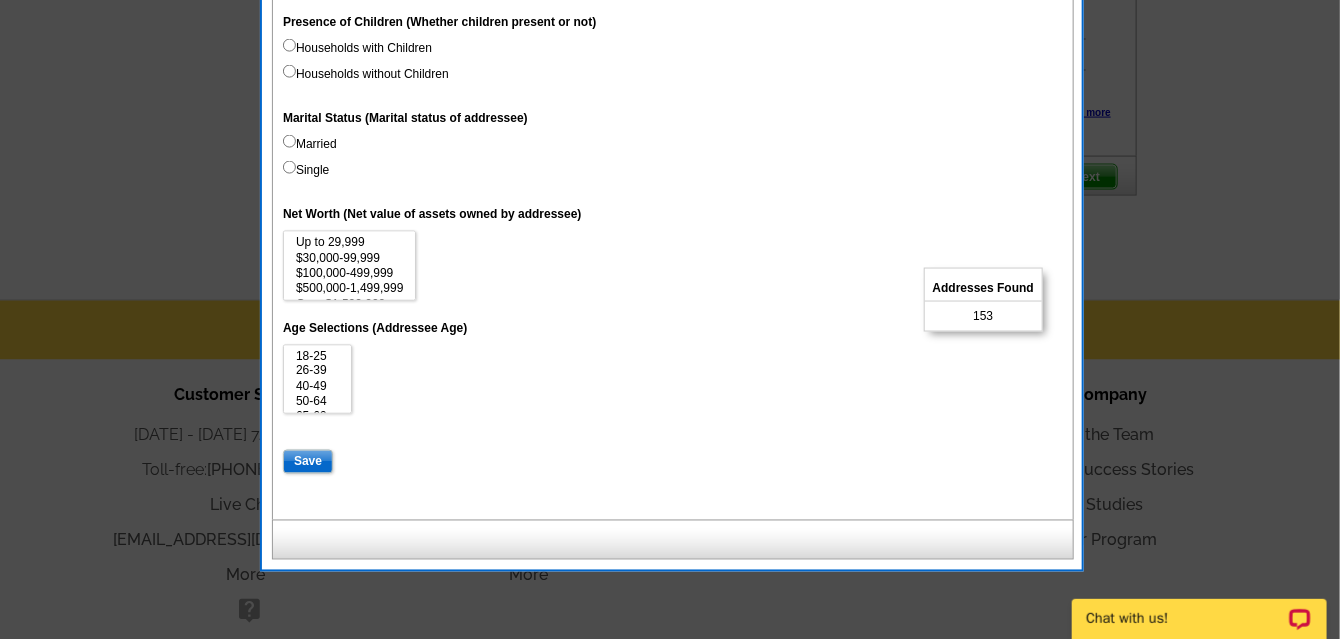 scroll, scrollTop: 1148, scrollLeft: 0, axis: vertical 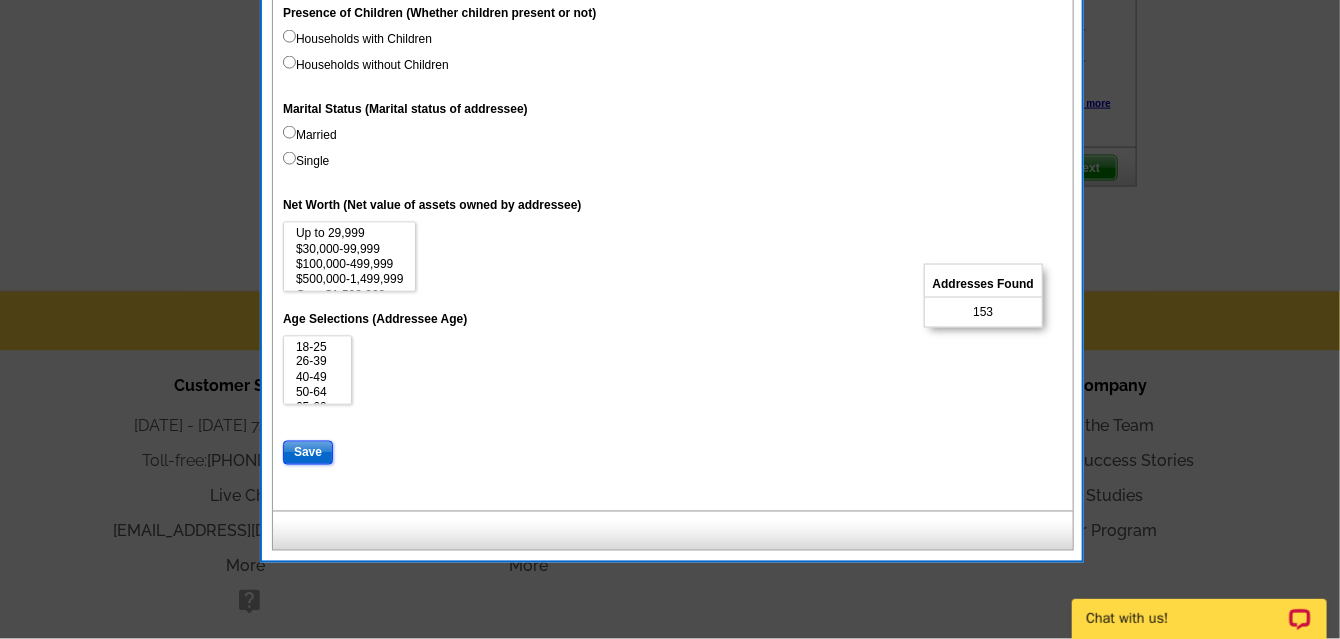 click on "Save" at bounding box center [308, 453] 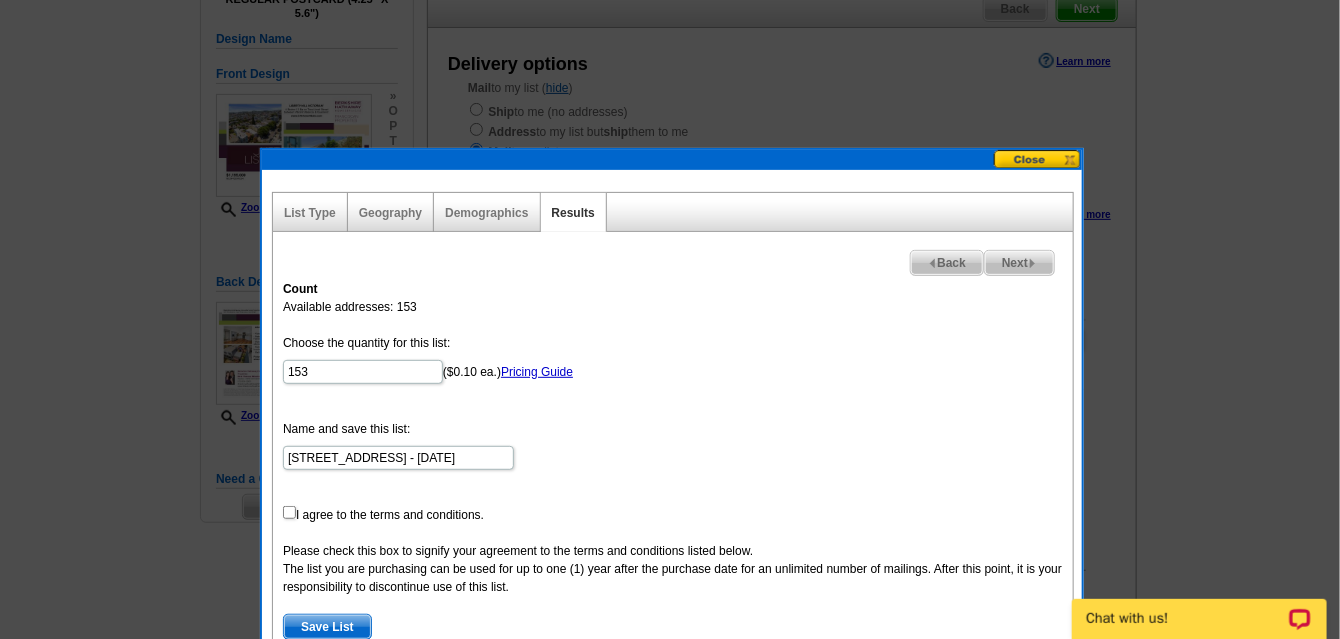 scroll, scrollTop: 184, scrollLeft: 0, axis: vertical 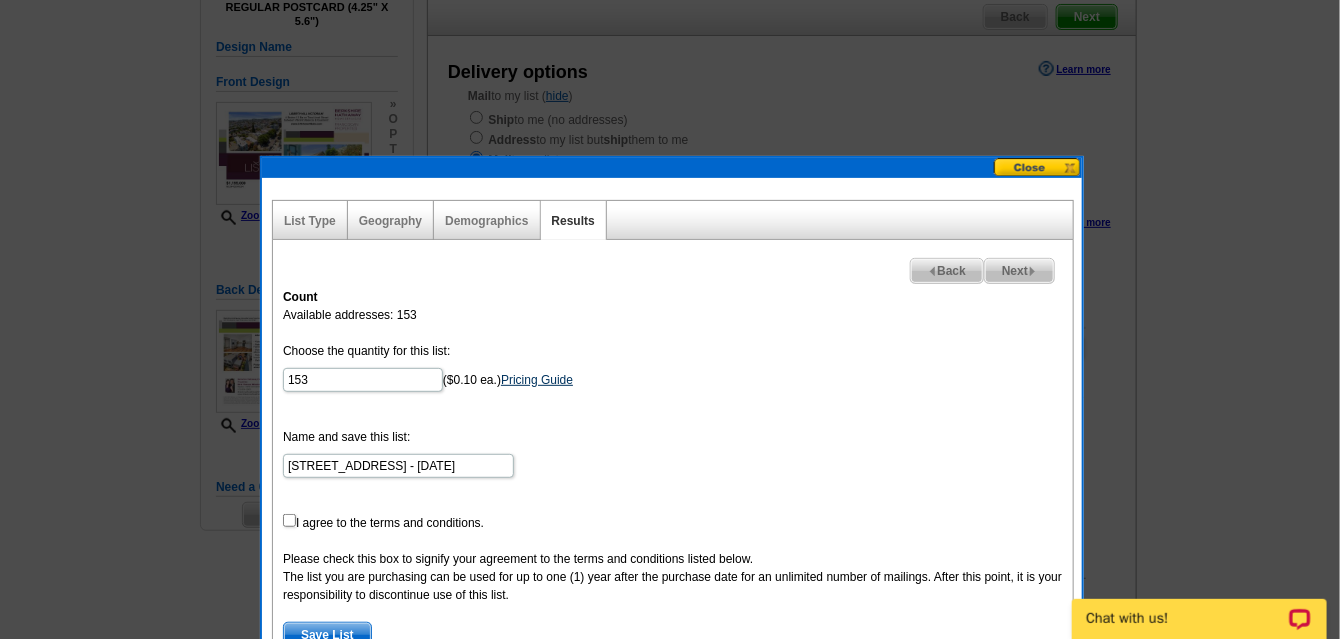 click on "Pricing Guide" at bounding box center (537, 380) 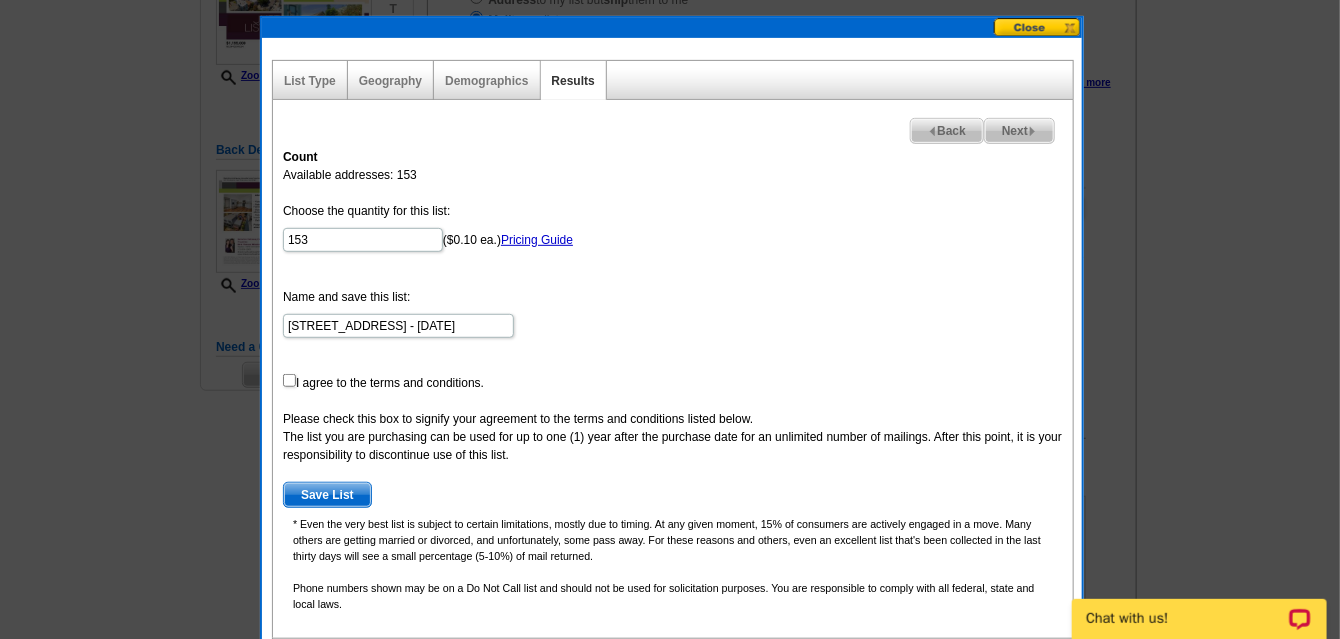 scroll, scrollTop: 333, scrollLeft: 0, axis: vertical 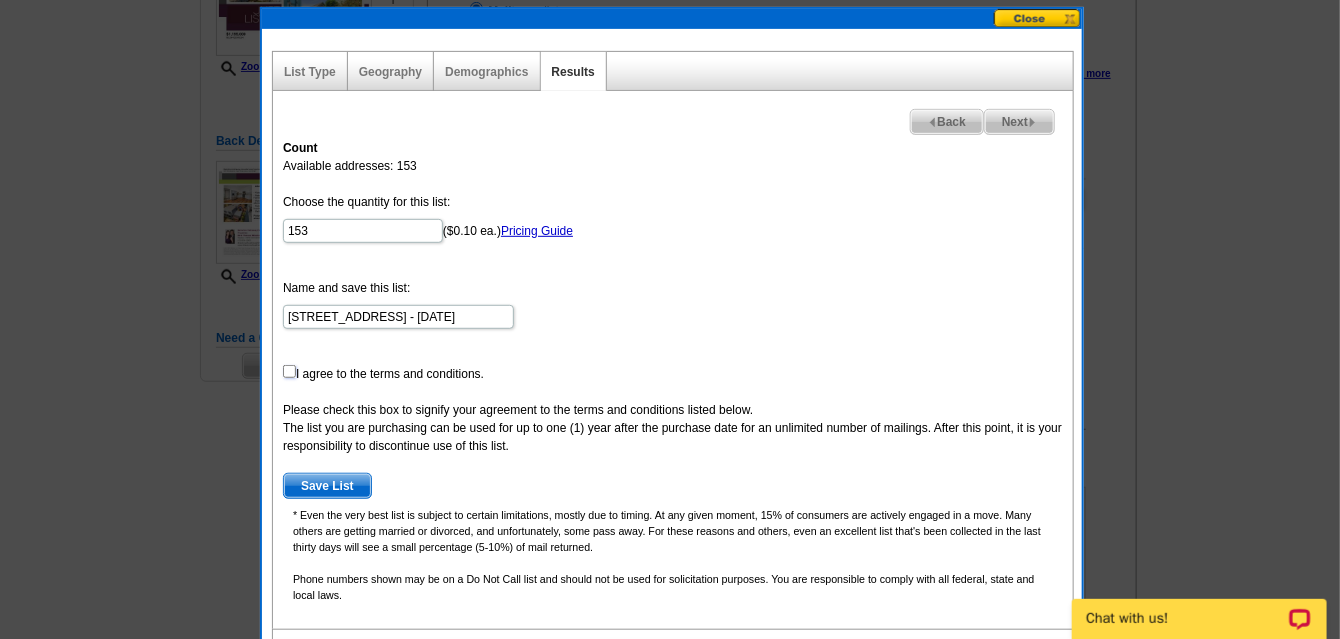 click at bounding box center [289, 371] 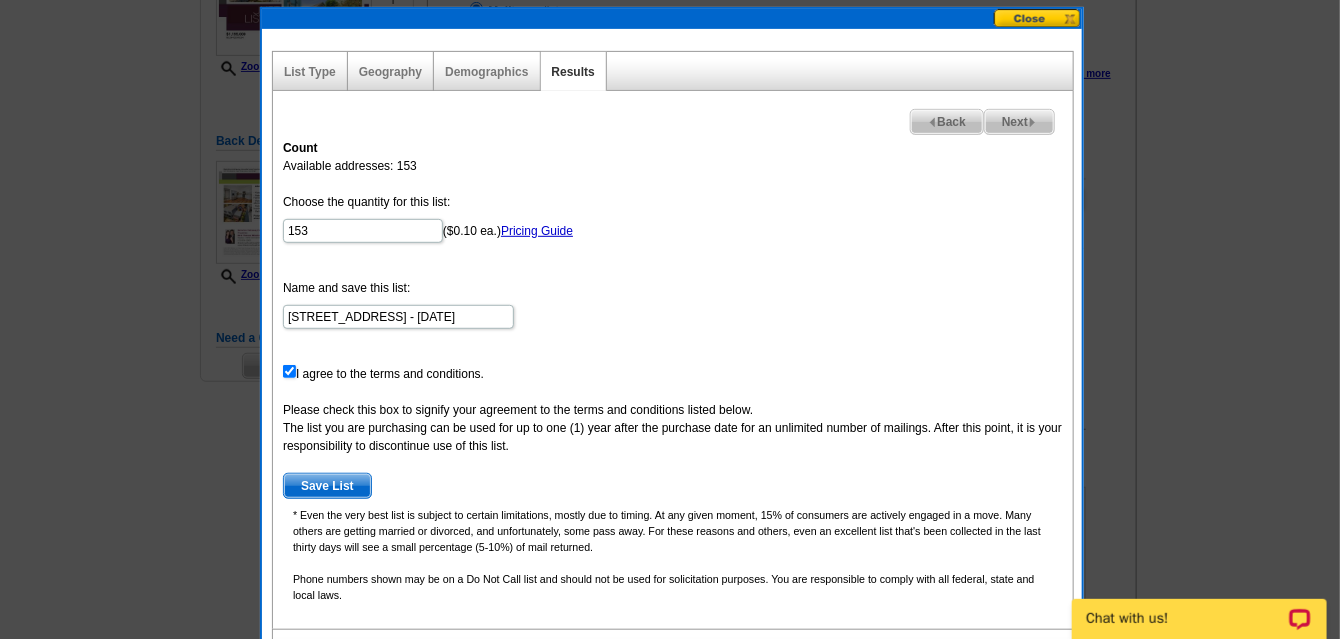click on "Save List" at bounding box center [327, 486] 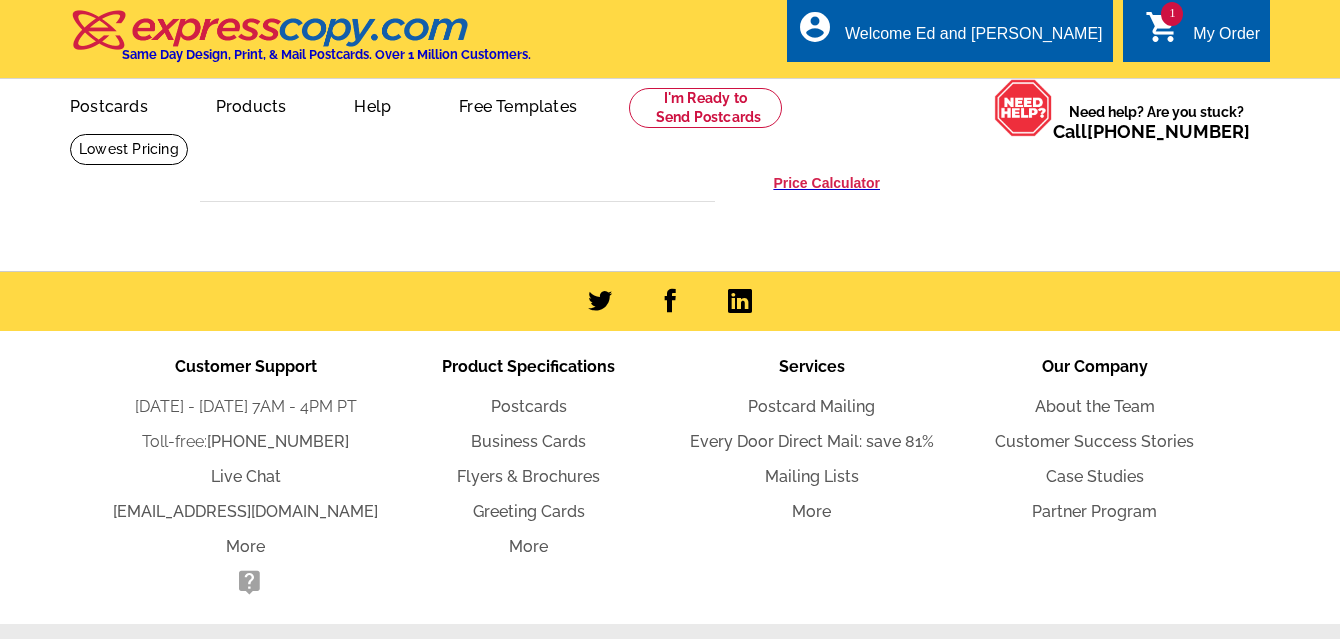 scroll, scrollTop: 0, scrollLeft: 0, axis: both 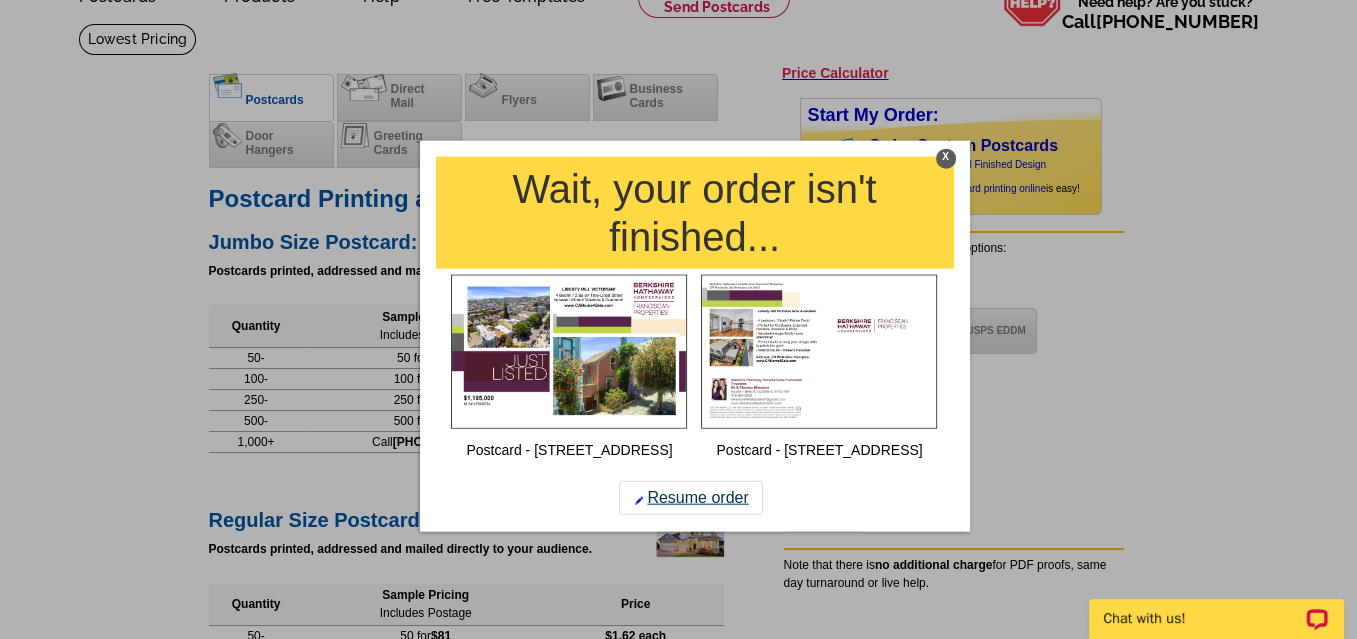 click on "Resume order" at bounding box center [691, 498] 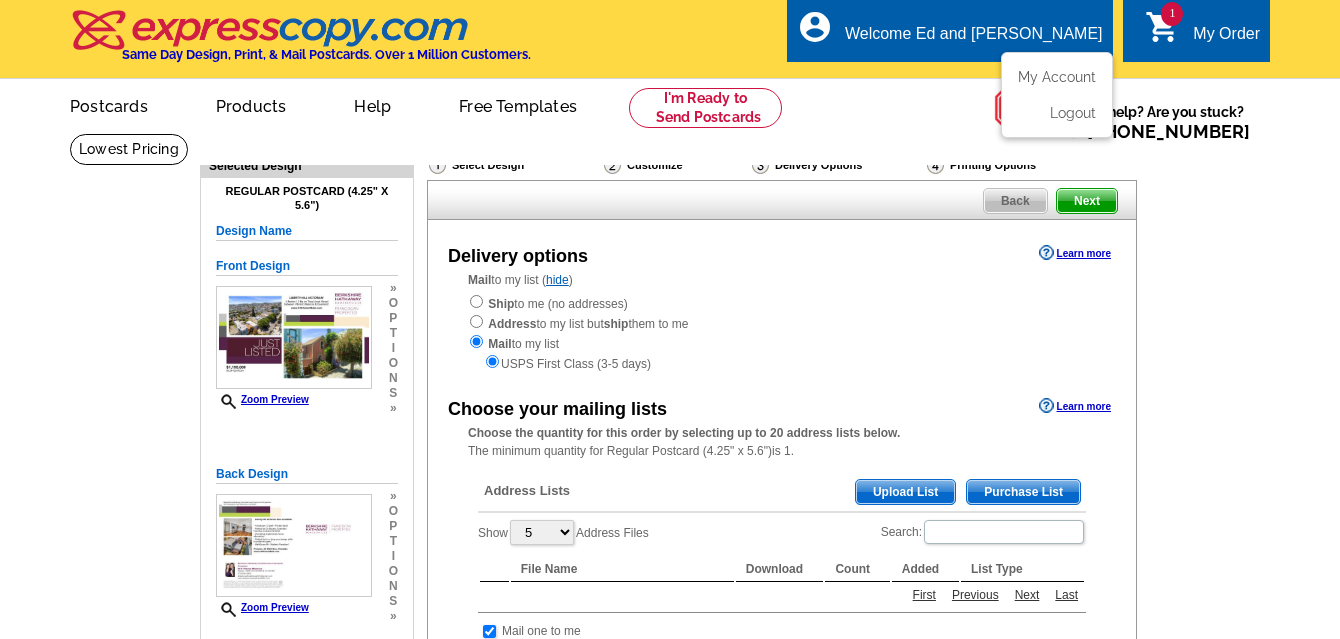 scroll, scrollTop: 0, scrollLeft: 0, axis: both 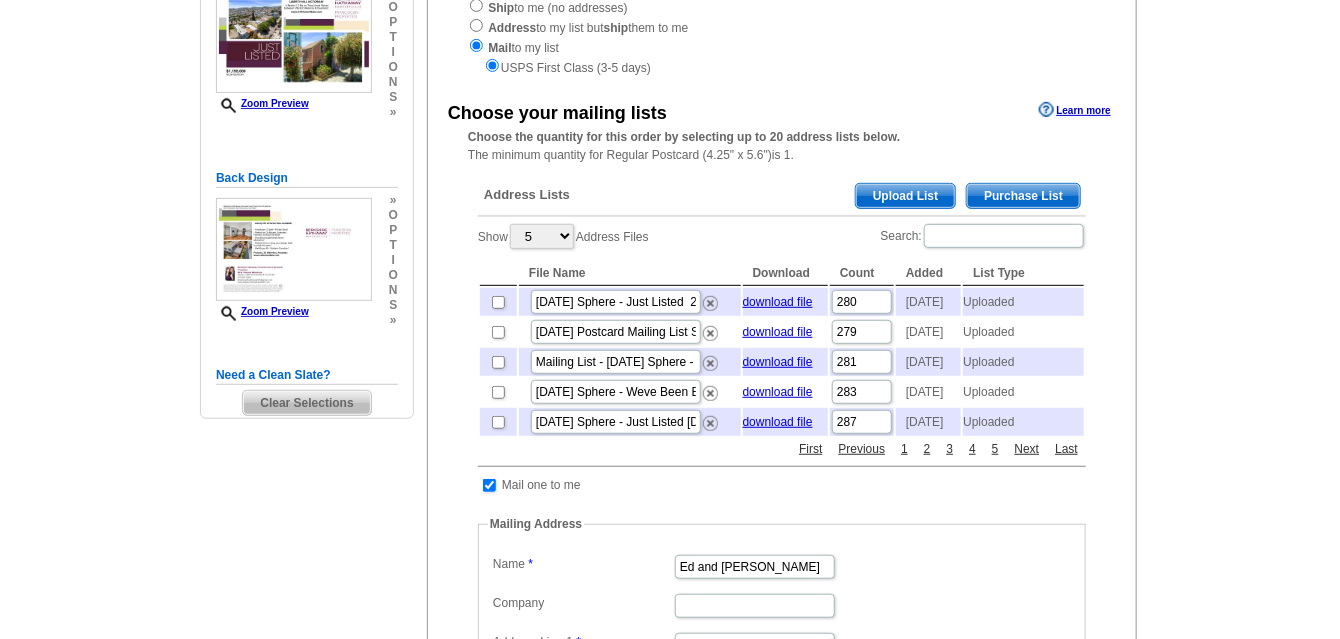 click on "Need Help? call [PHONE_NUMBER],  chat  with support, or have our designers make something custom just for you!
Got it, no need for the selection guide next time.
Show Results
Selected Design
Regular Postcard (4.25" x 5.6")
Design Name
Front Design
Zoom Preview
»
o
p
t
i
o
n
s
»
o" at bounding box center (670, 490) 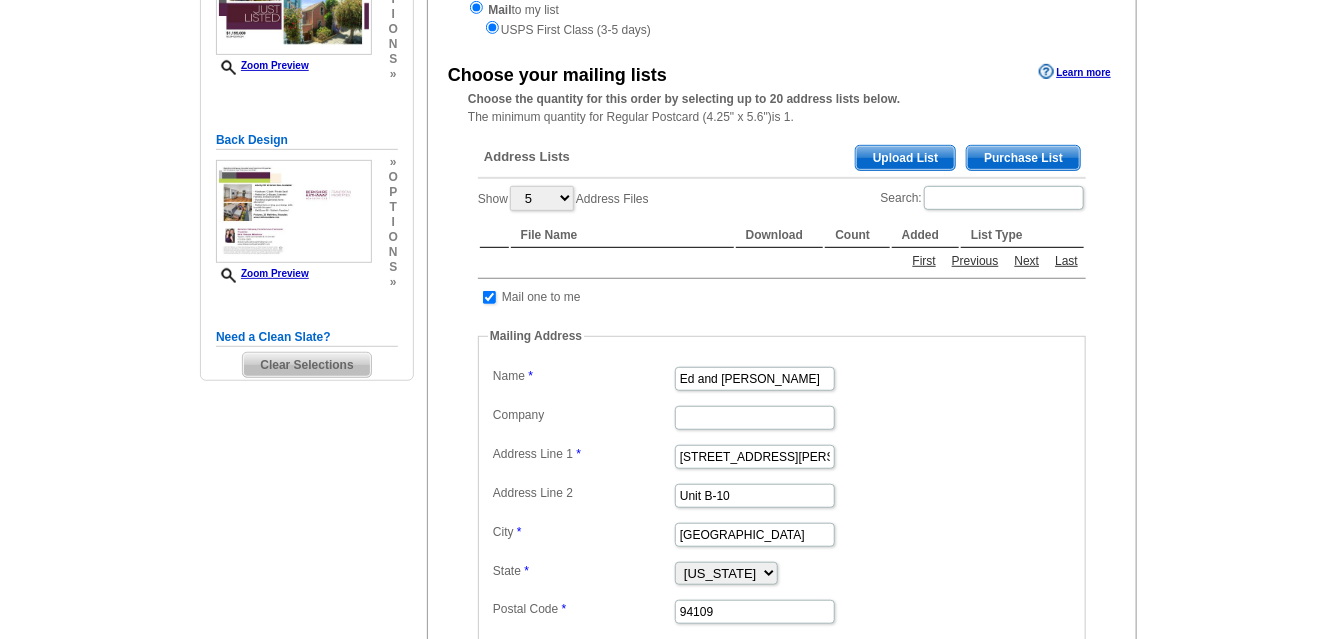 scroll, scrollTop: 333, scrollLeft: 0, axis: vertical 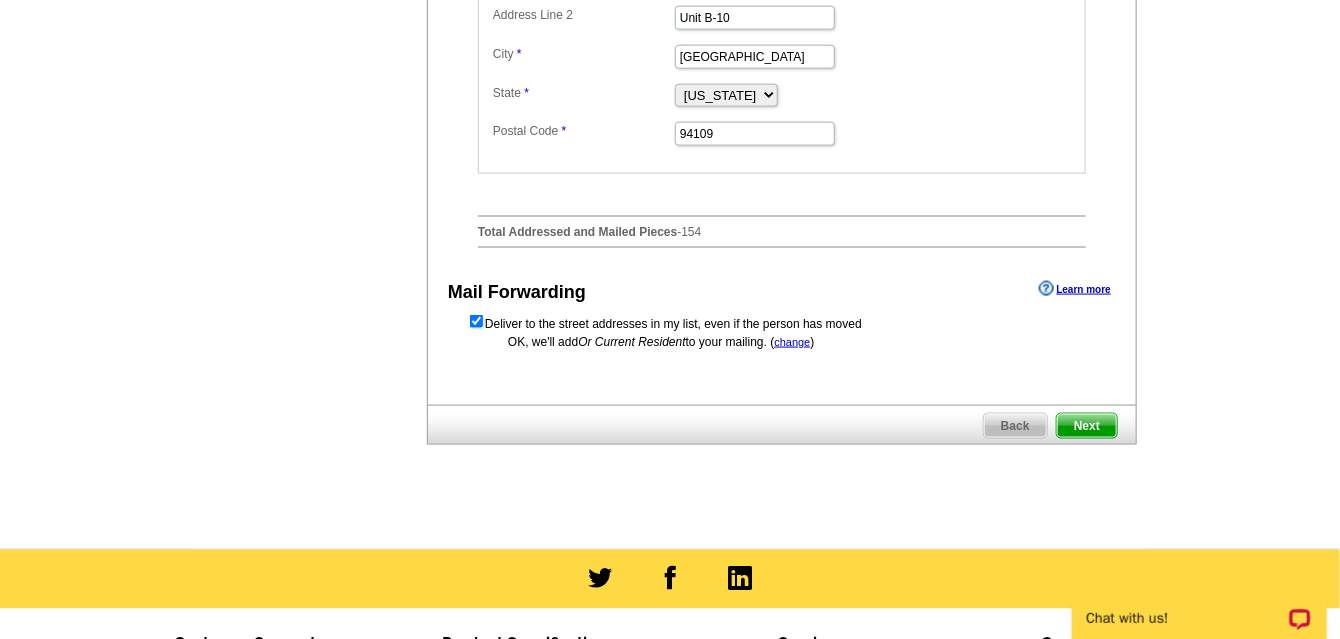 click on "Next" at bounding box center (1087, 426) 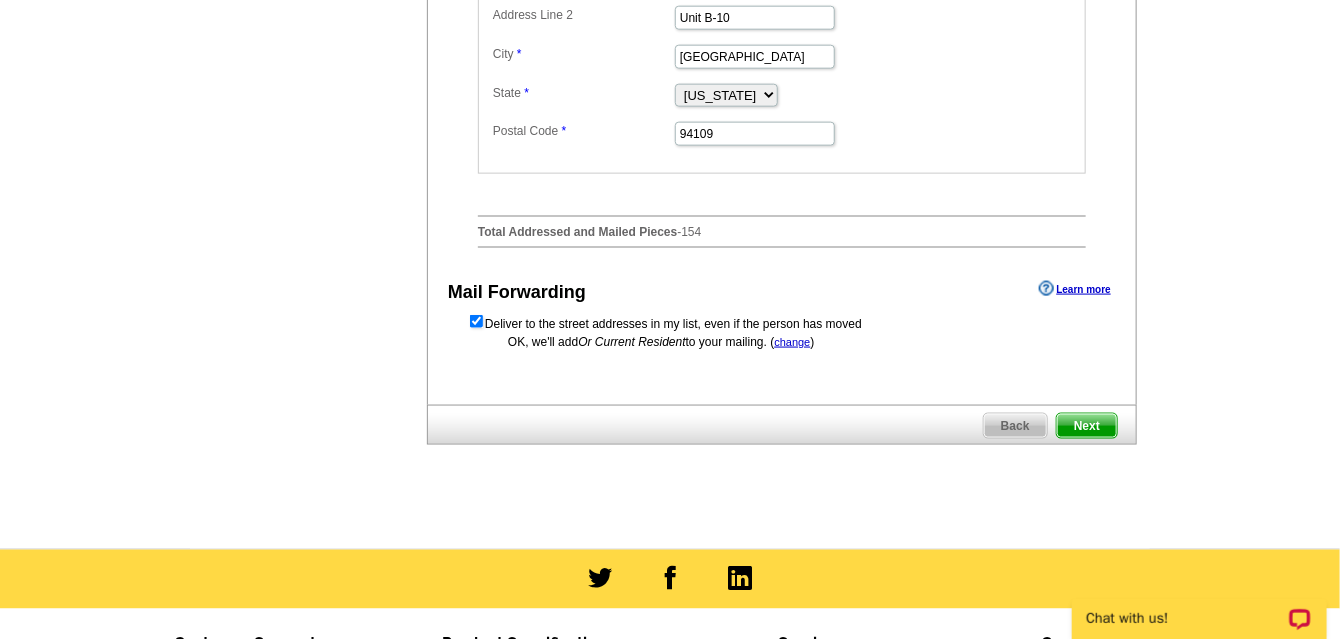 scroll, scrollTop: 0, scrollLeft: 0, axis: both 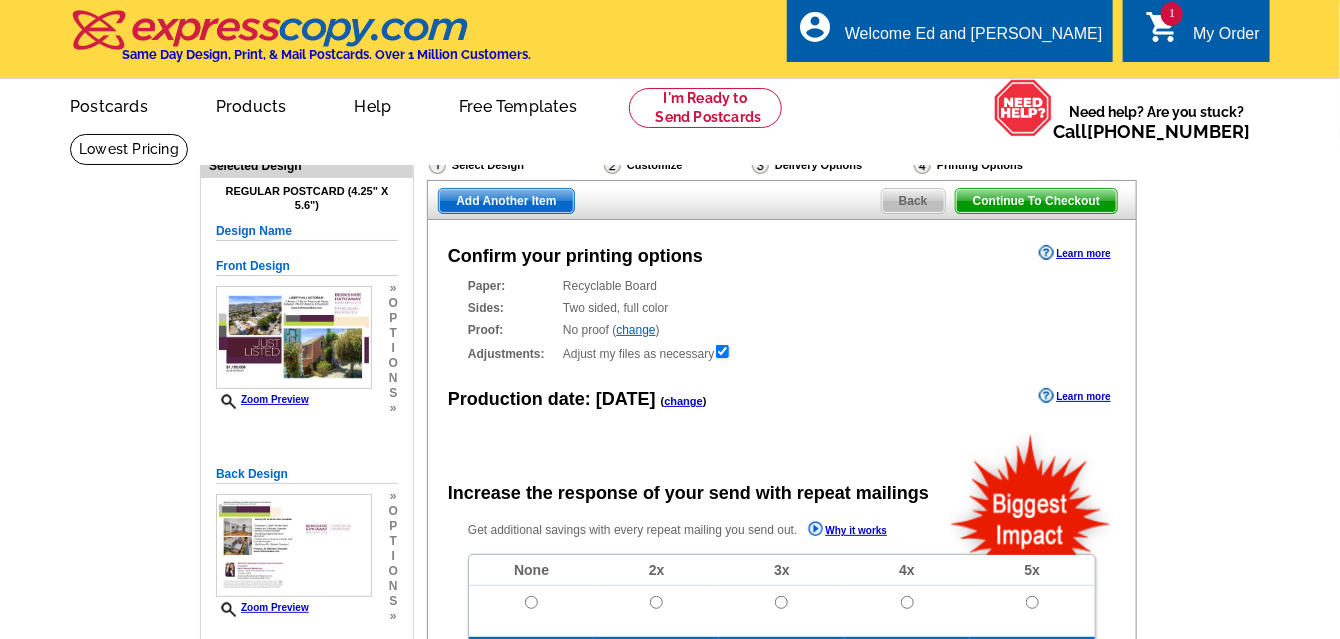 radio on "false" 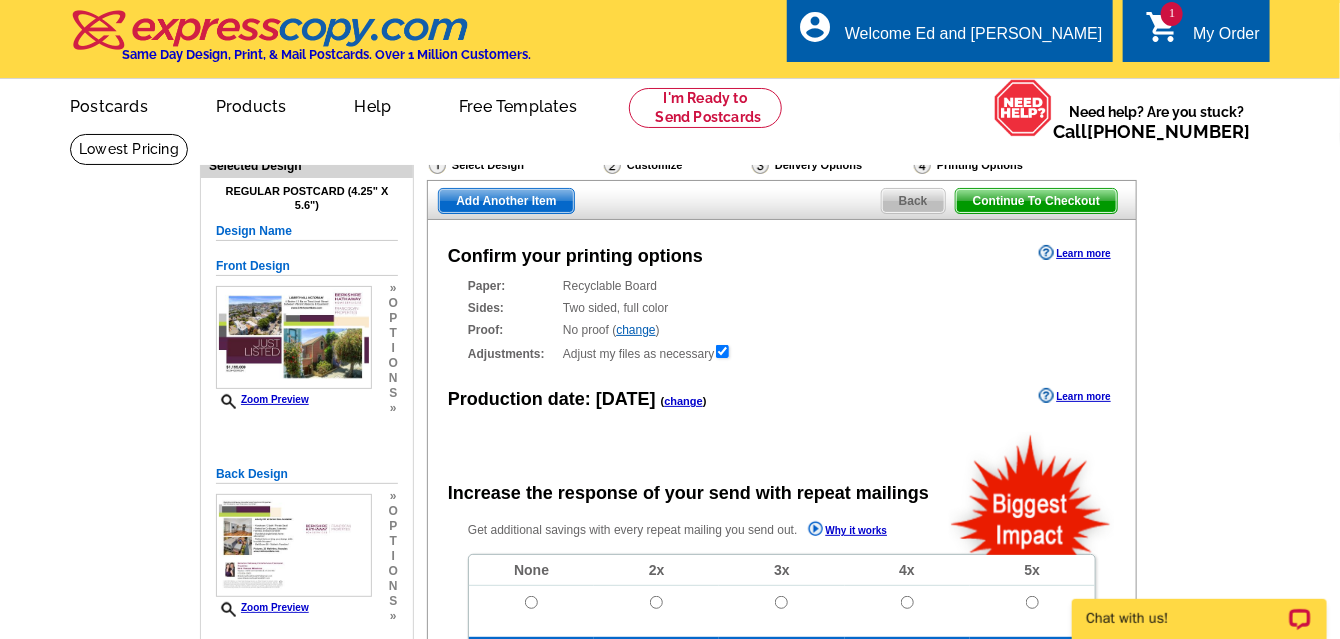 scroll, scrollTop: 0, scrollLeft: 0, axis: both 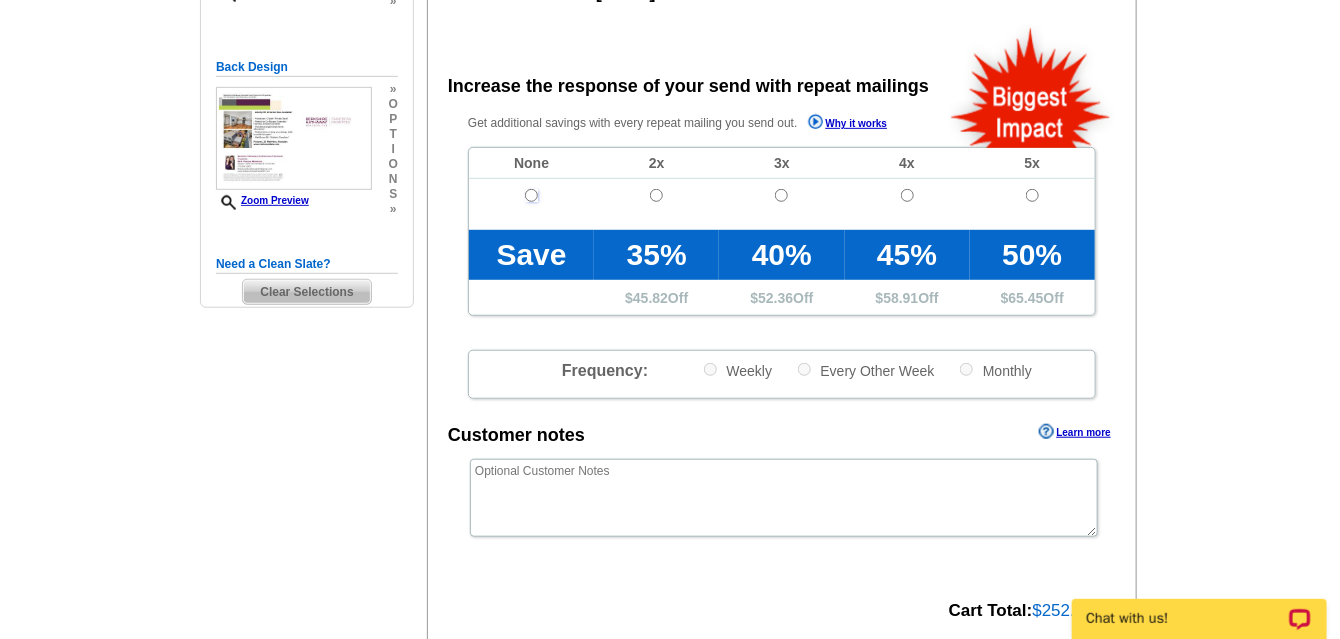 click at bounding box center (531, 195) 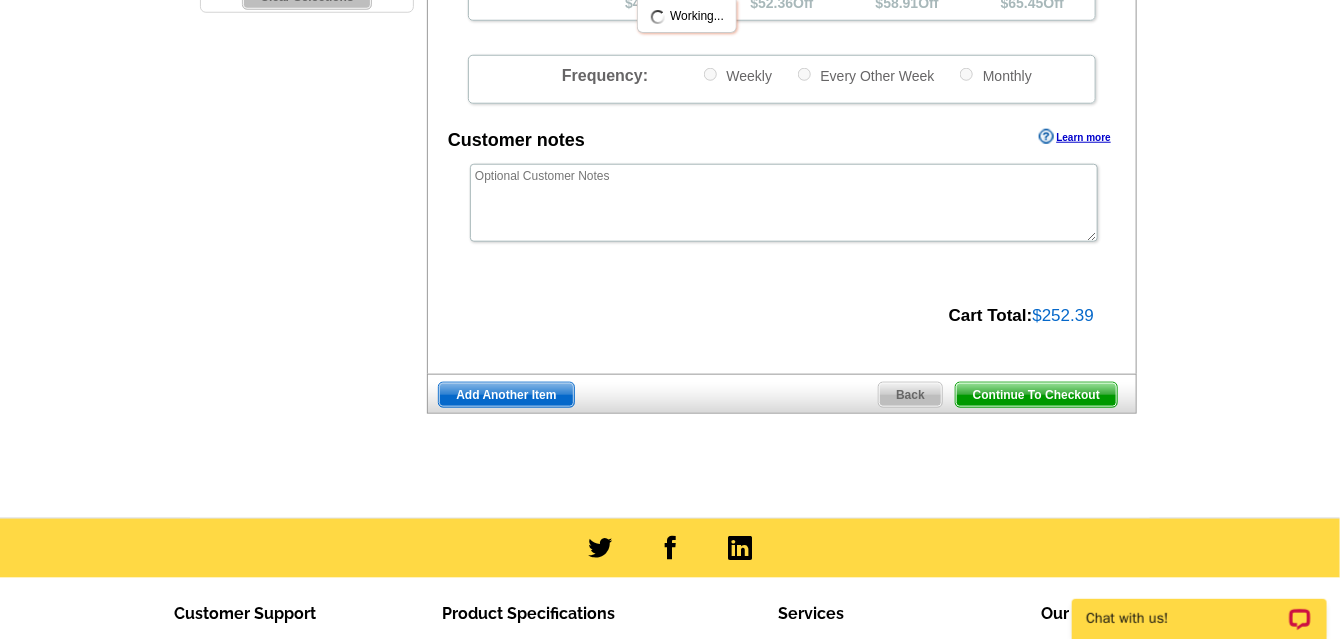 scroll, scrollTop: 704, scrollLeft: 0, axis: vertical 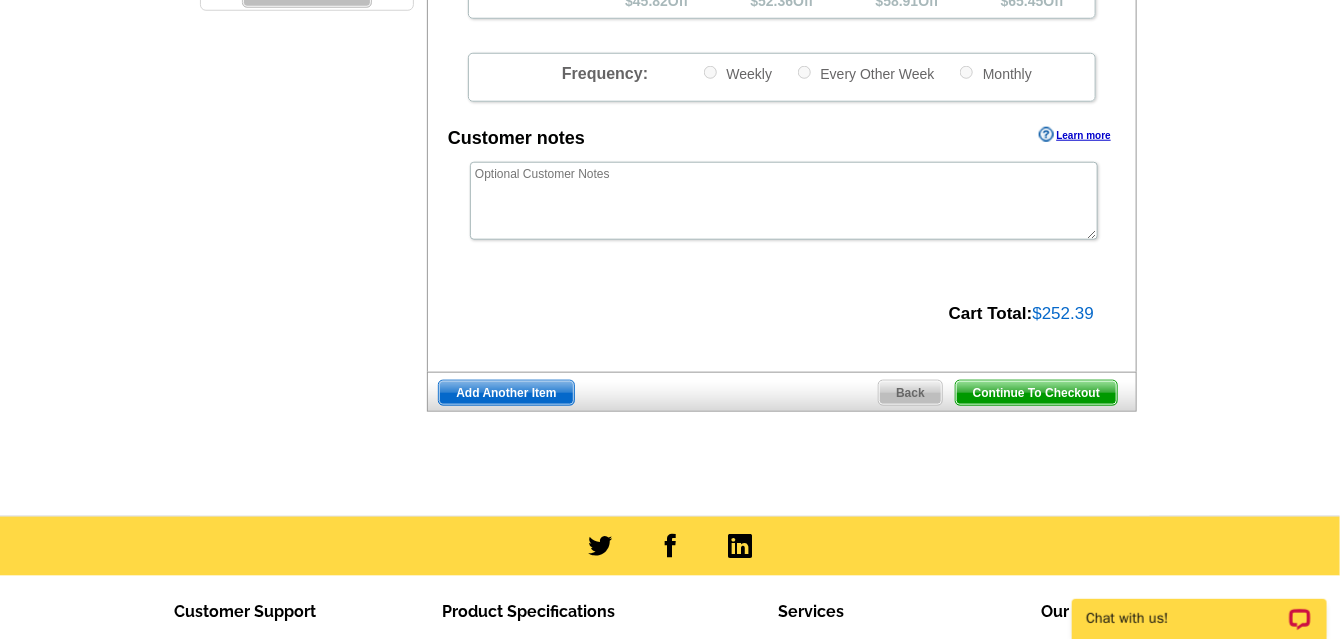 click on "Continue To Checkout" at bounding box center [1036, 393] 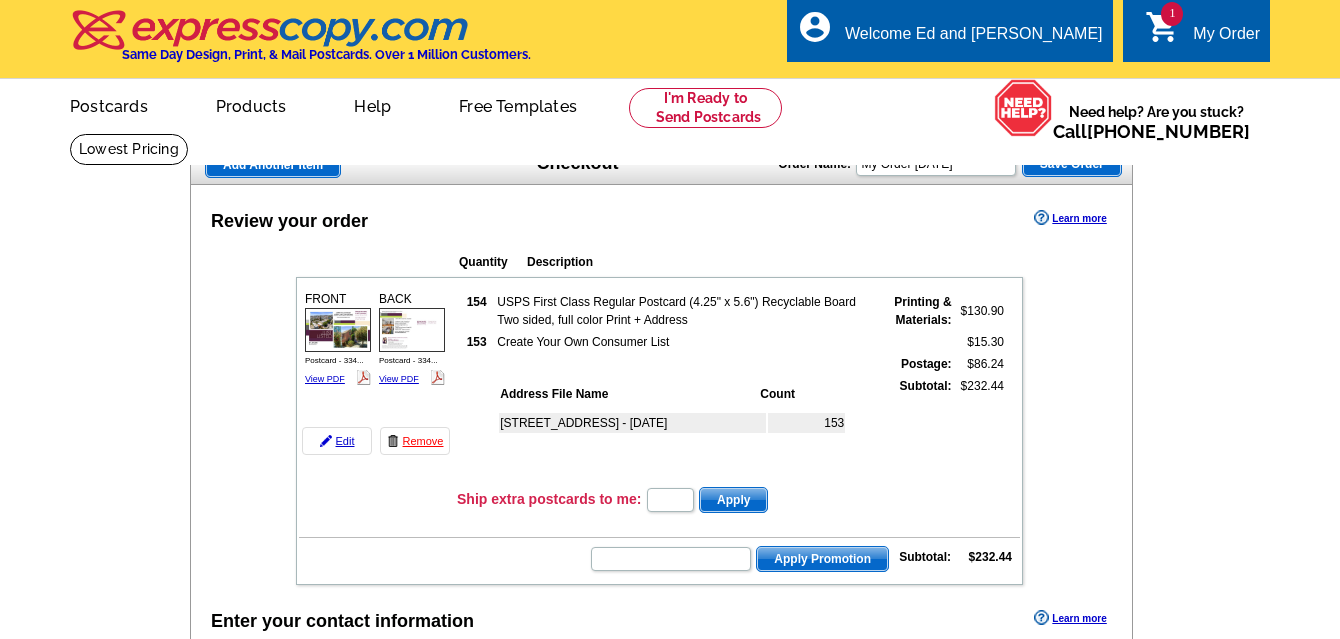 scroll, scrollTop: 0, scrollLeft: 0, axis: both 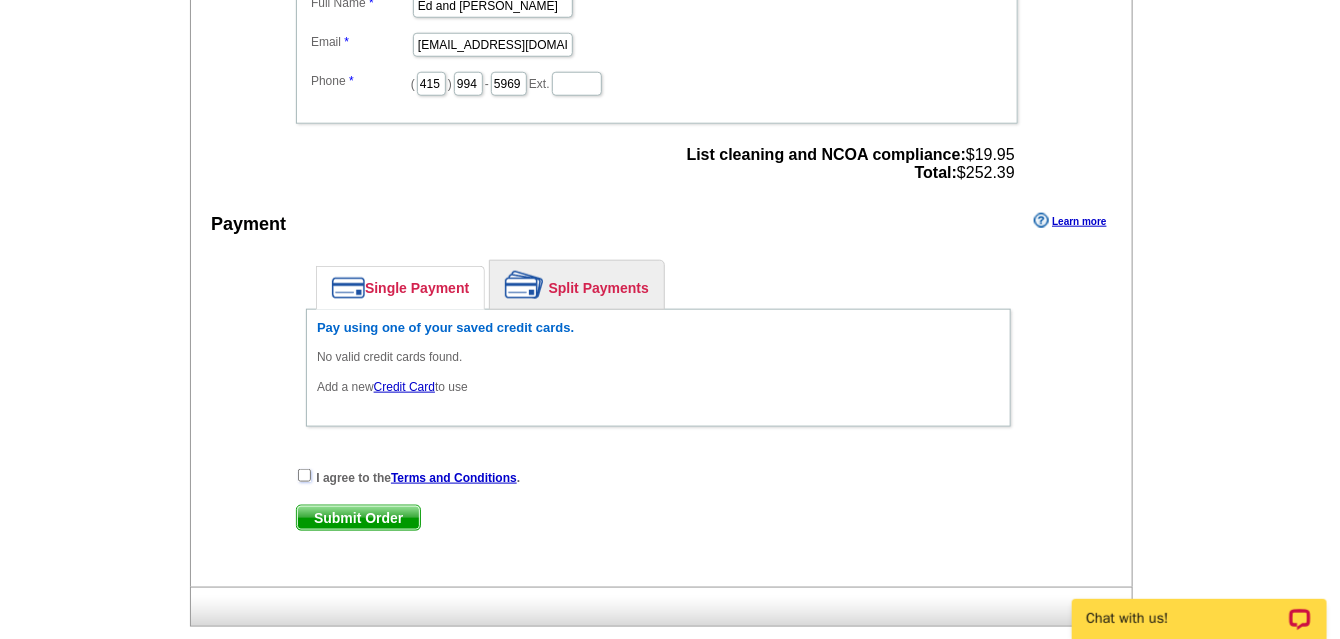 click at bounding box center [304, 475] 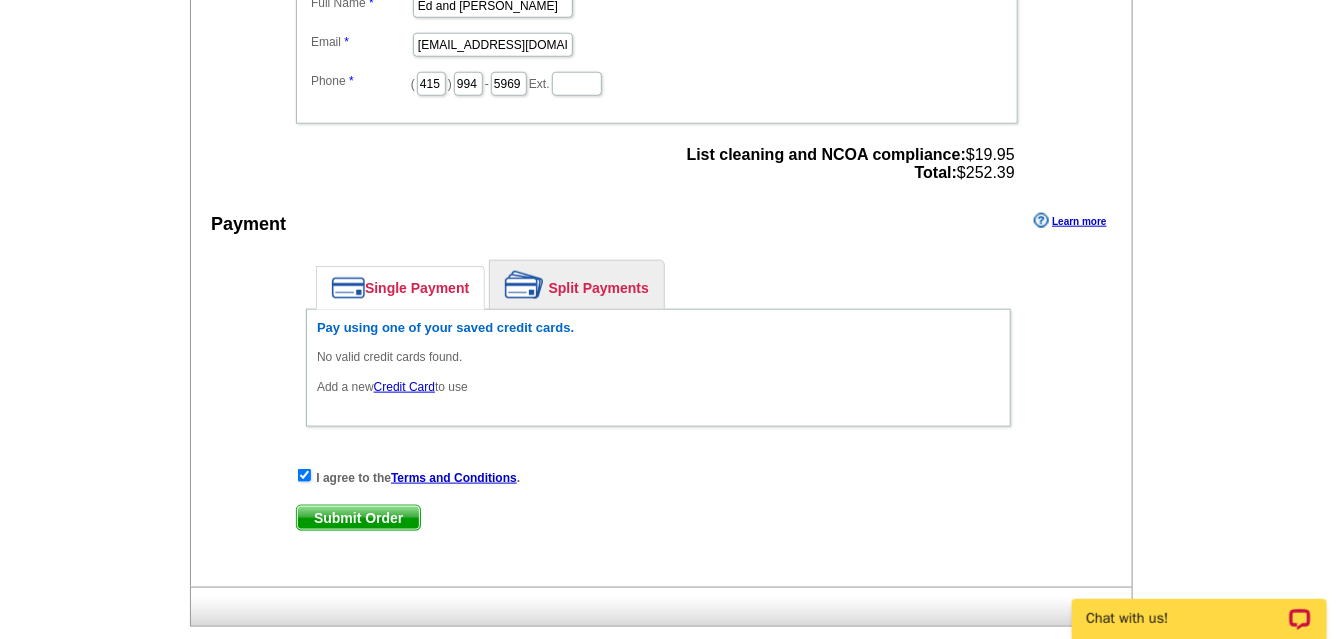 click on "Submit Order" at bounding box center (358, 518) 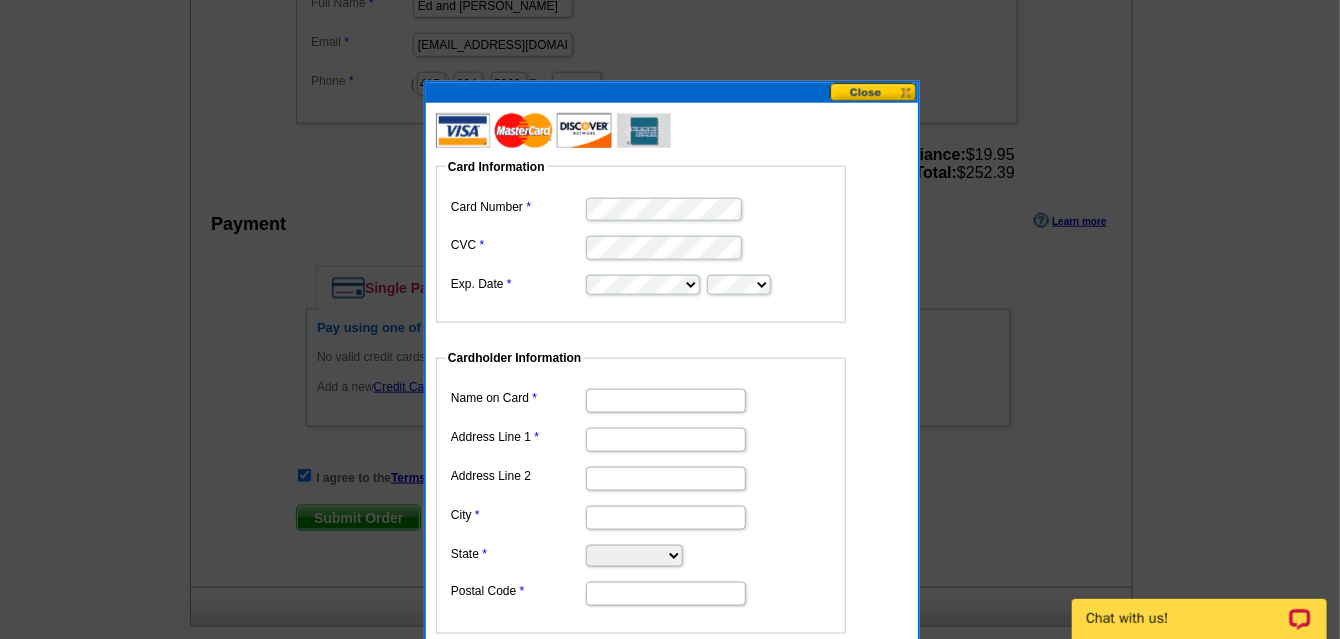 scroll, scrollTop: 0, scrollLeft: 0, axis: both 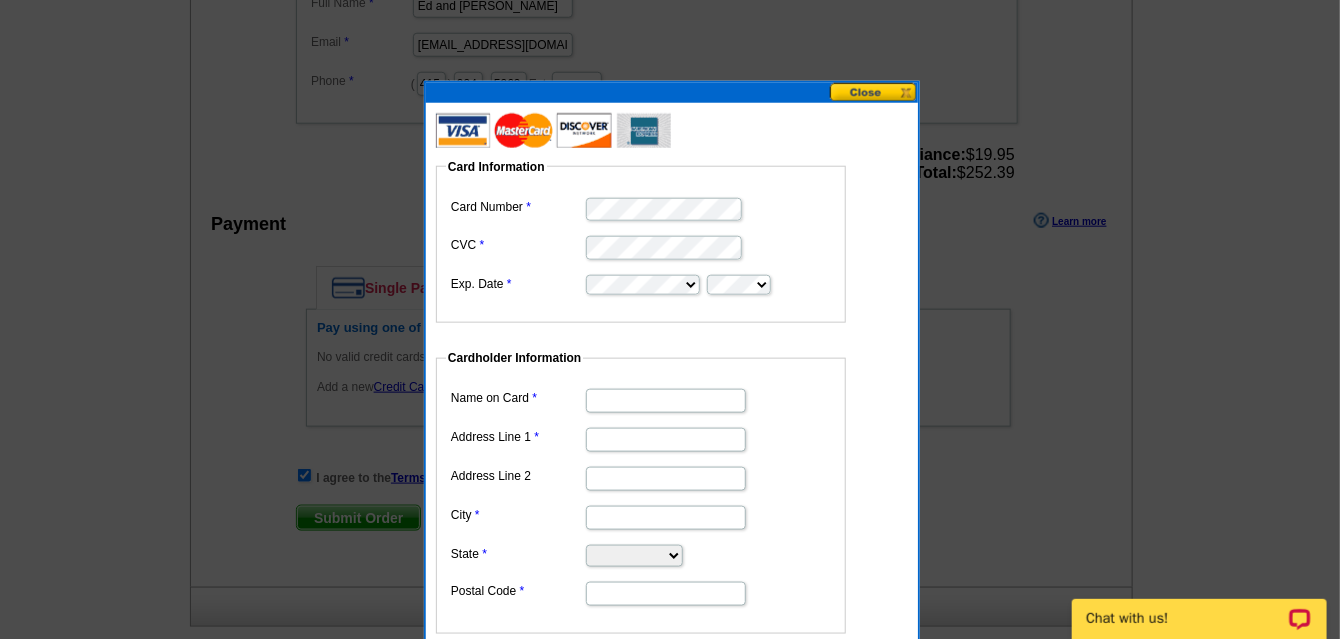click on "Name on Card" at bounding box center [666, 401] 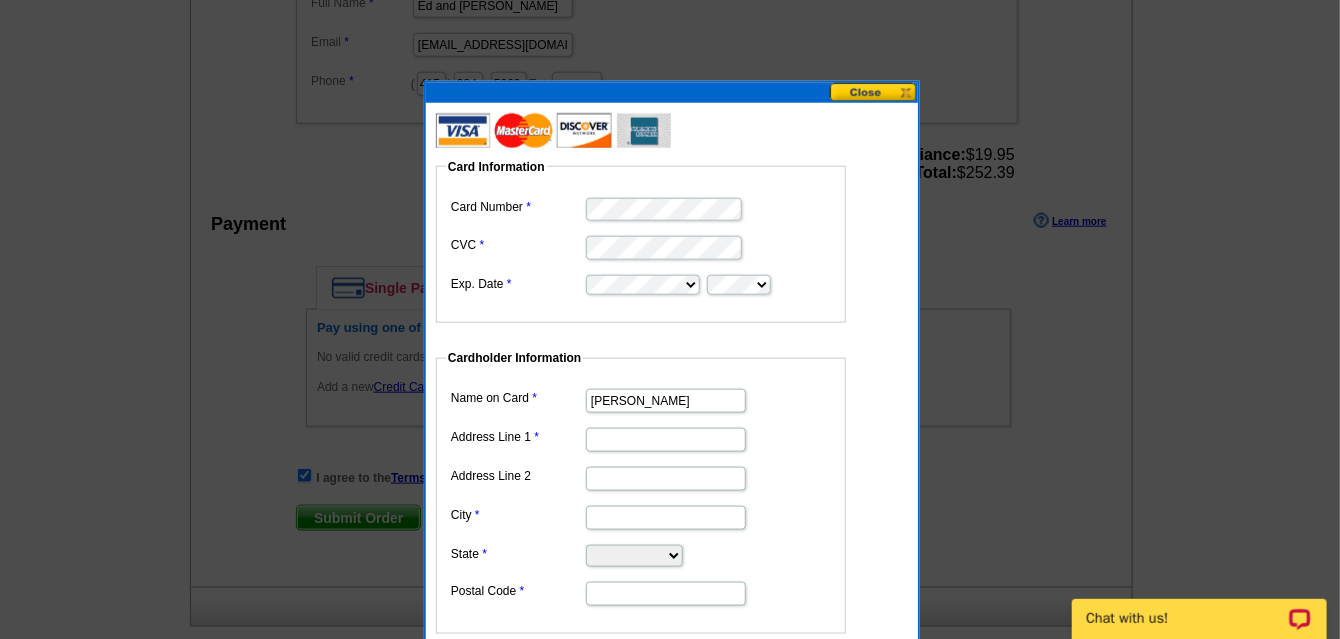 type on "Therese Milestone" 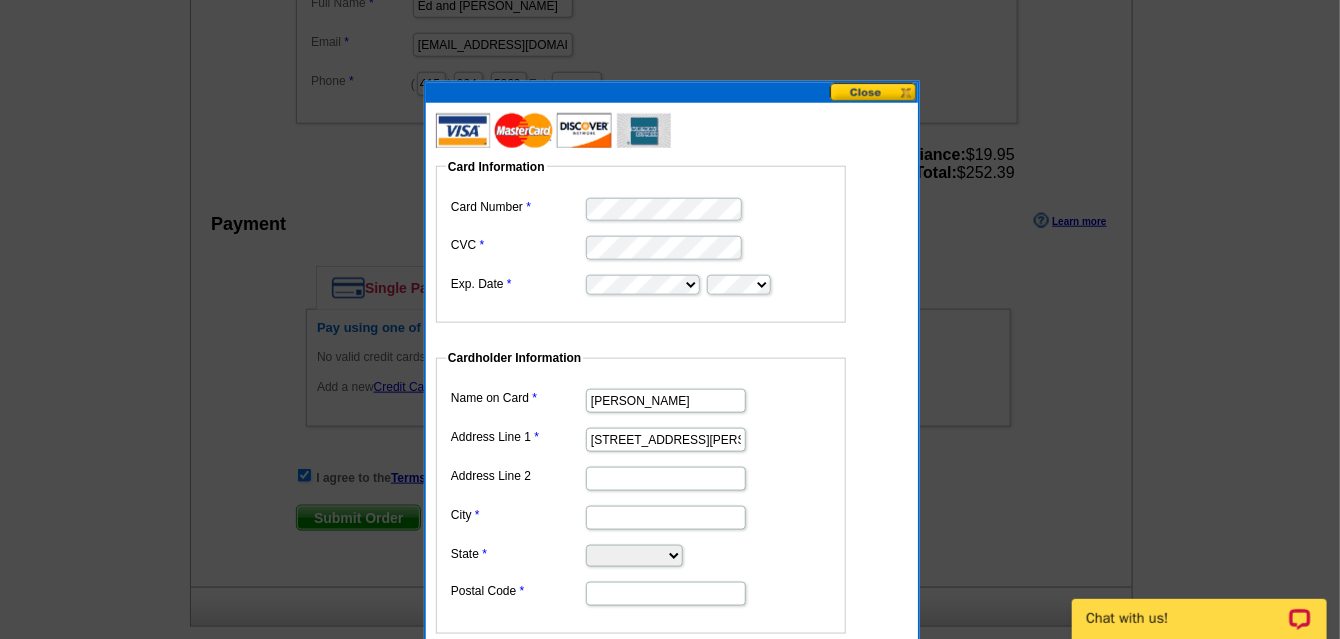 type on "1880 Jackson Street" 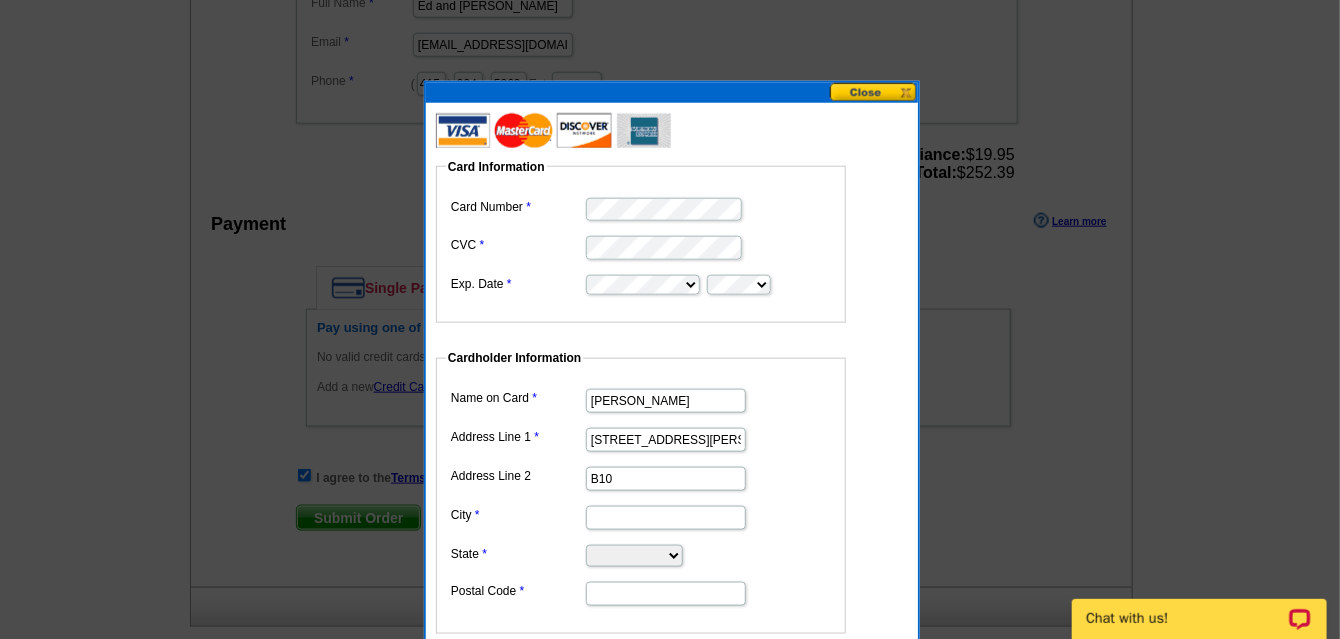 type on "B10" 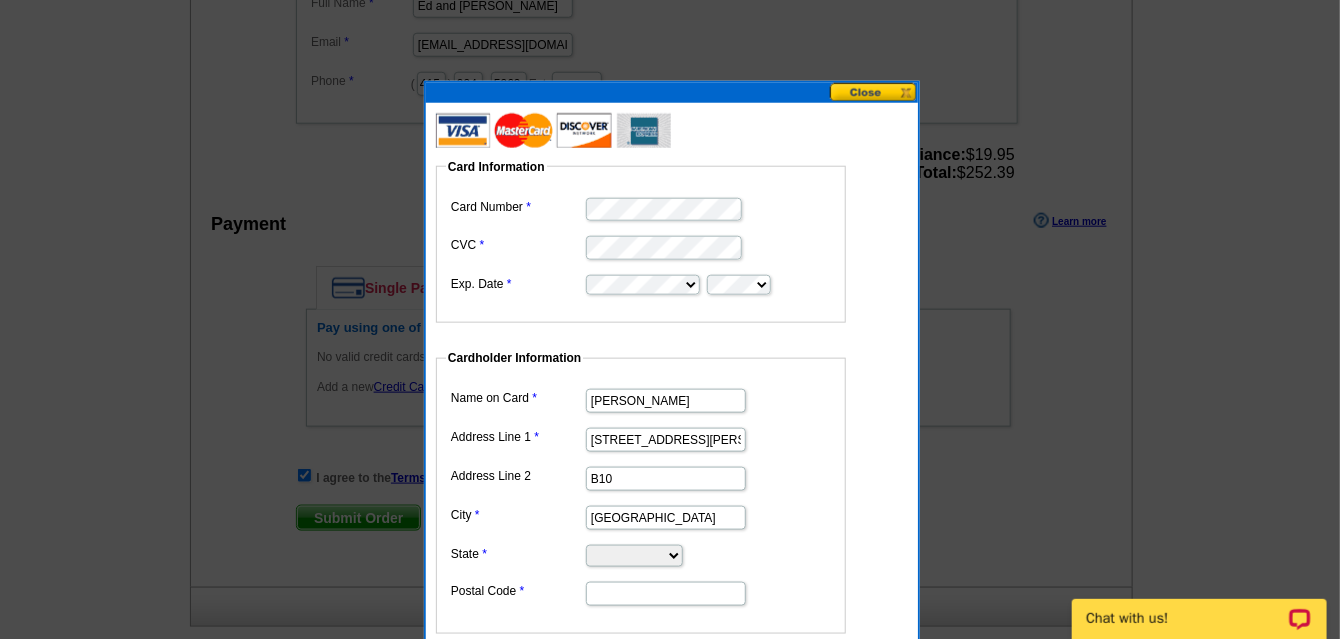 type on "San Francisco" 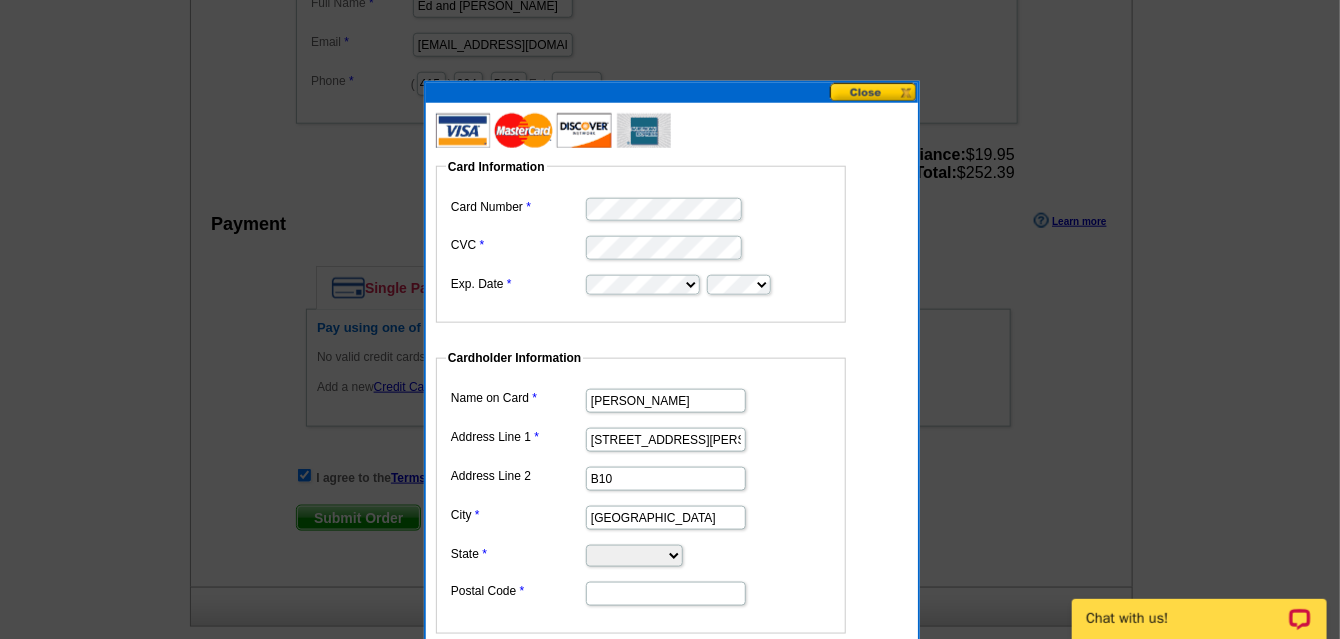 select on "CA" 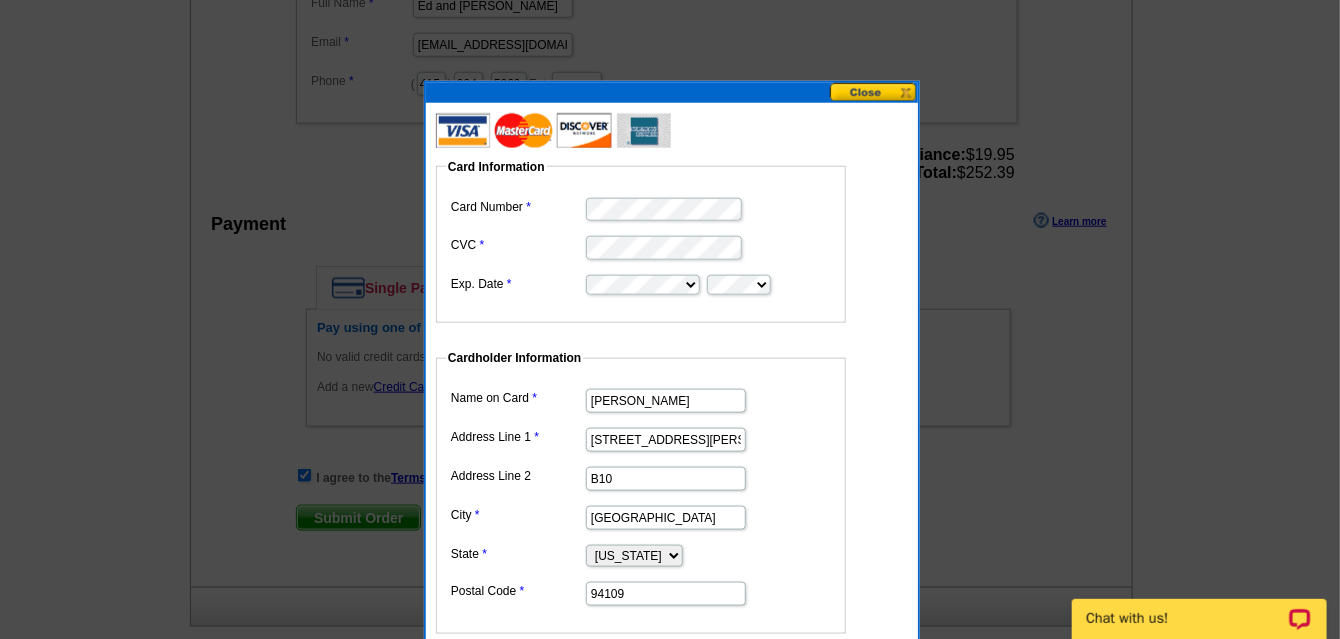 type on "94109" 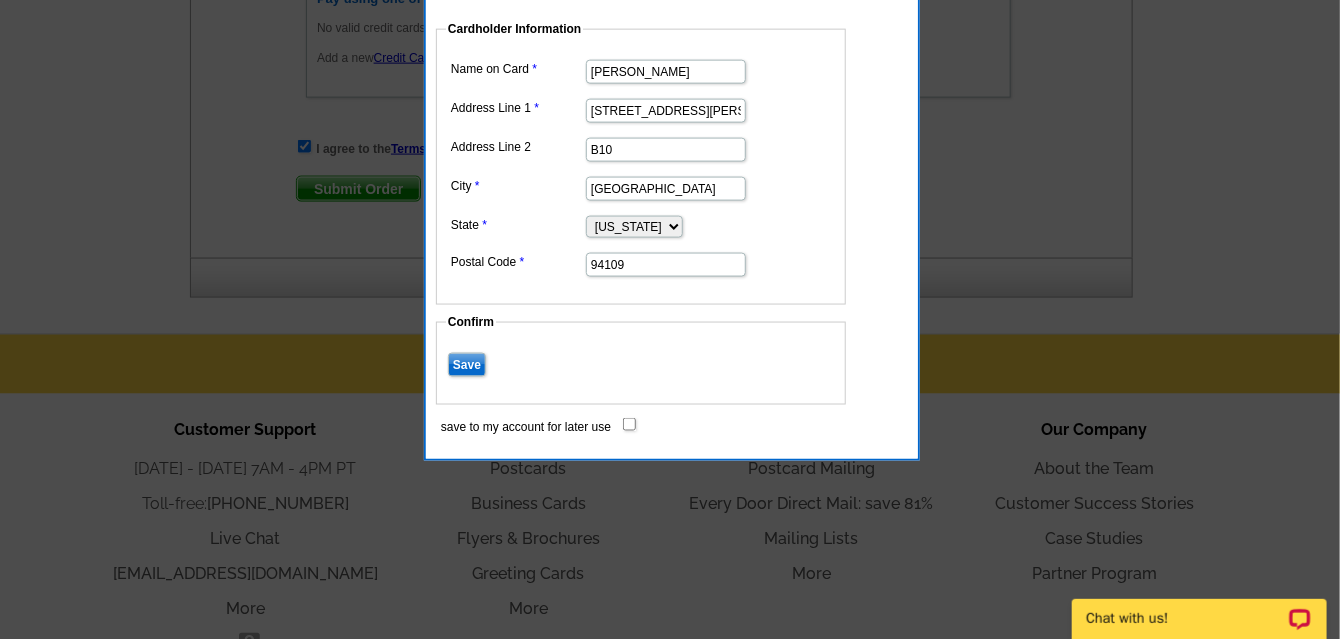 scroll, scrollTop: 1073, scrollLeft: 0, axis: vertical 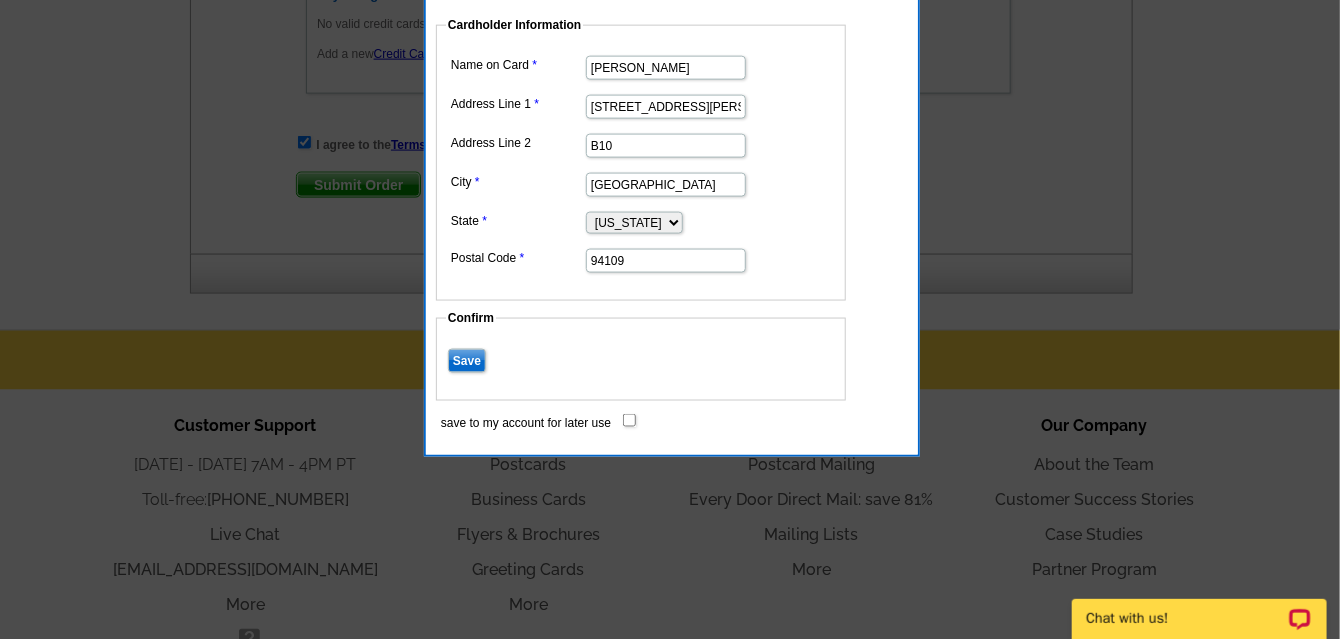 click on "Save" at bounding box center [467, 361] 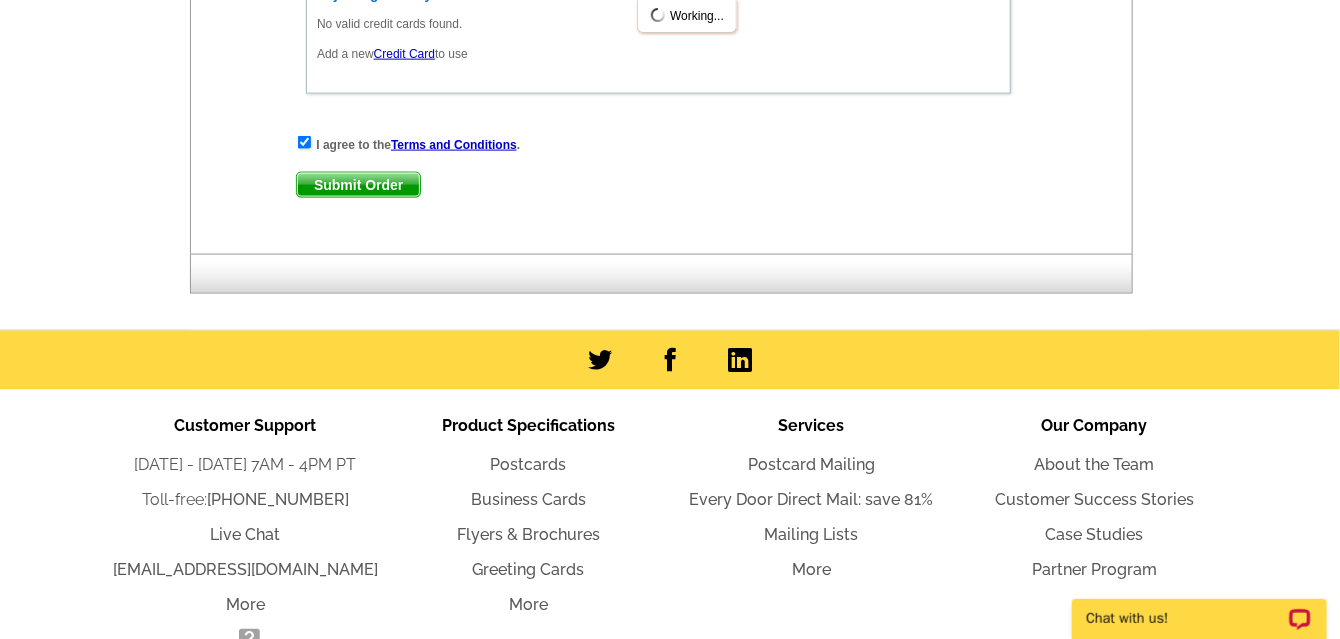 click on "Customer Support
Monday - Friday 7AM - 4PM PT
Toll-free:  800-260-5887
Live Chat
support@expresscopy.com
More
Close SN:  15 IP: 10.32.50.7 USER ID: 29625336
Product Specifications
Postcards
Business Cards
Flyers & Brochures
Greeting Cards
More
Services
Postcard Mailing
Every Door Direct Mail: save 81%
Mailing Lists
More
Our Company
About the Team
Customer Success Stories
Case Studies
Partner Program" at bounding box center [670, 536] 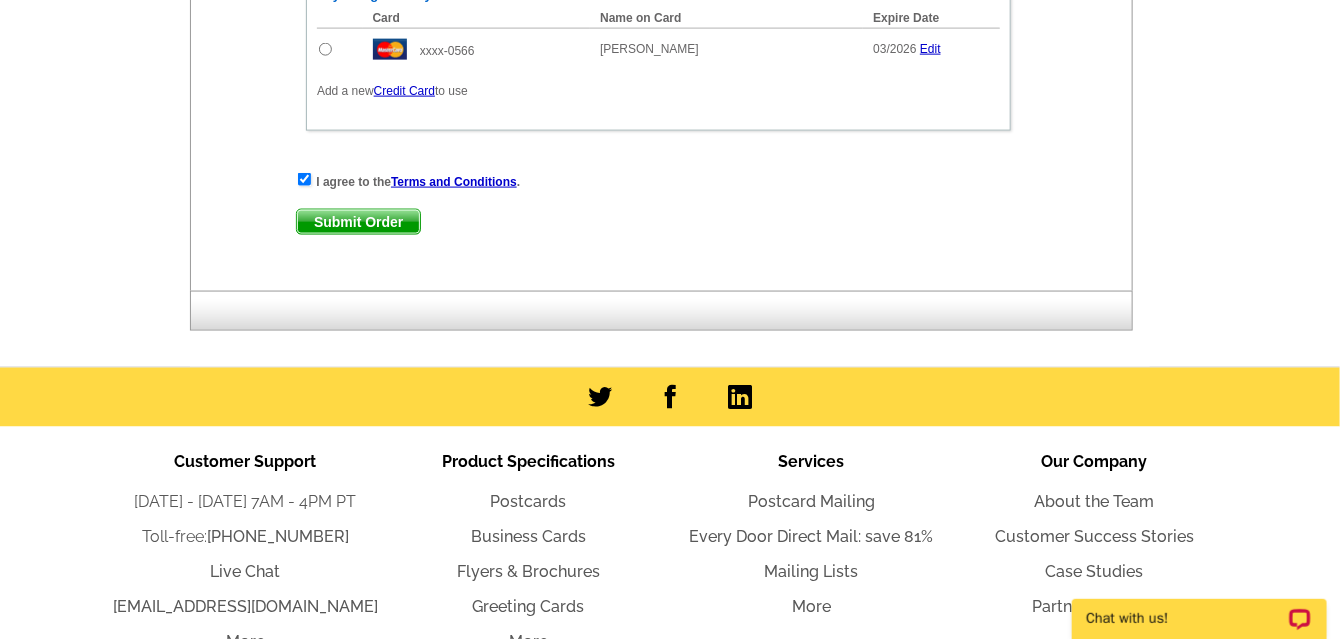 scroll, scrollTop: 814, scrollLeft: 0, axis: vertical 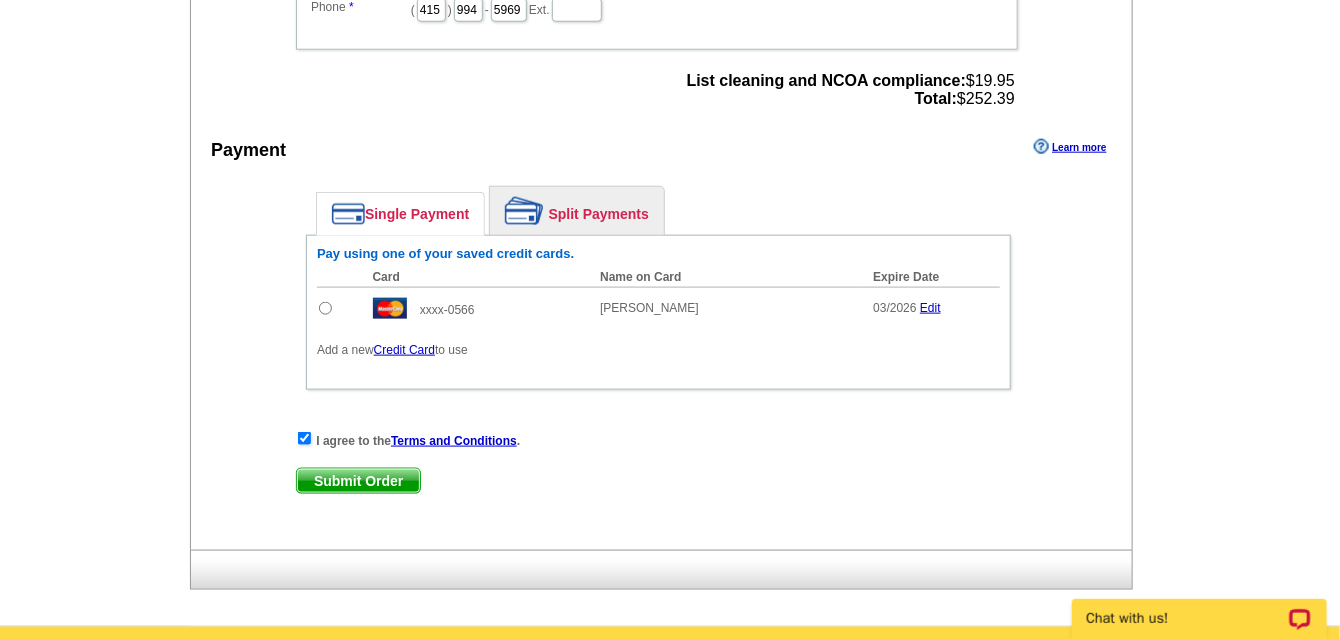 click at bounding box center (325, 308) 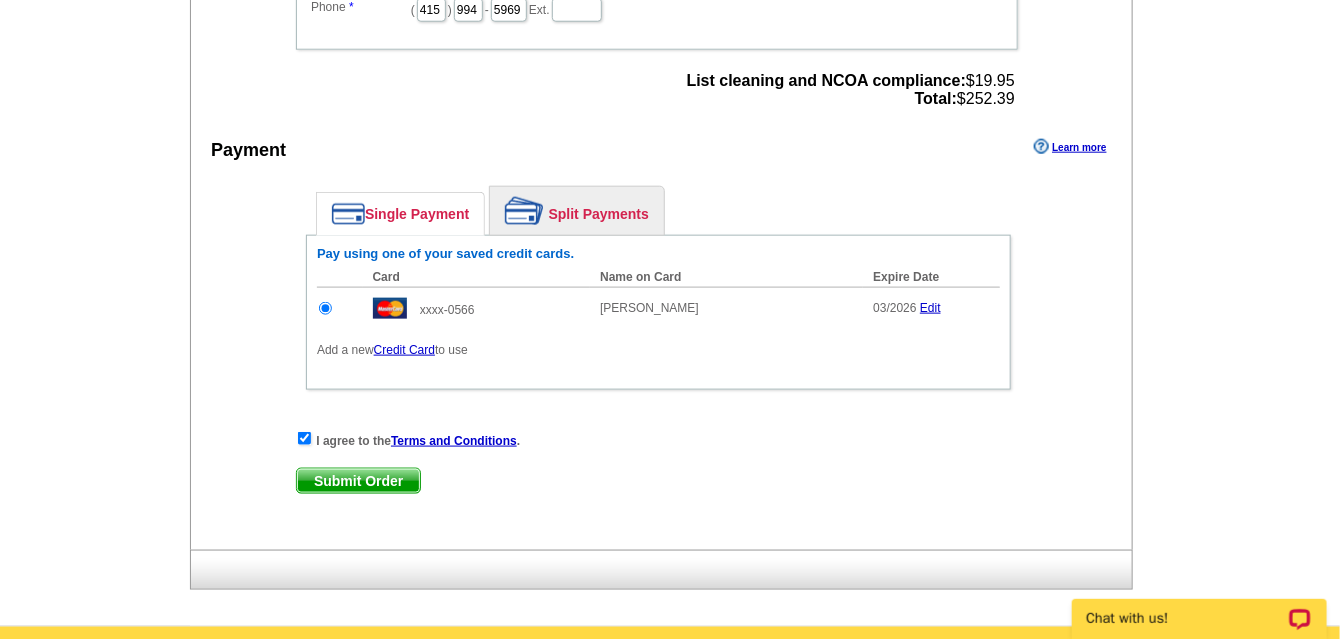 click on "Submit Order" at bounding box center [358, 481] 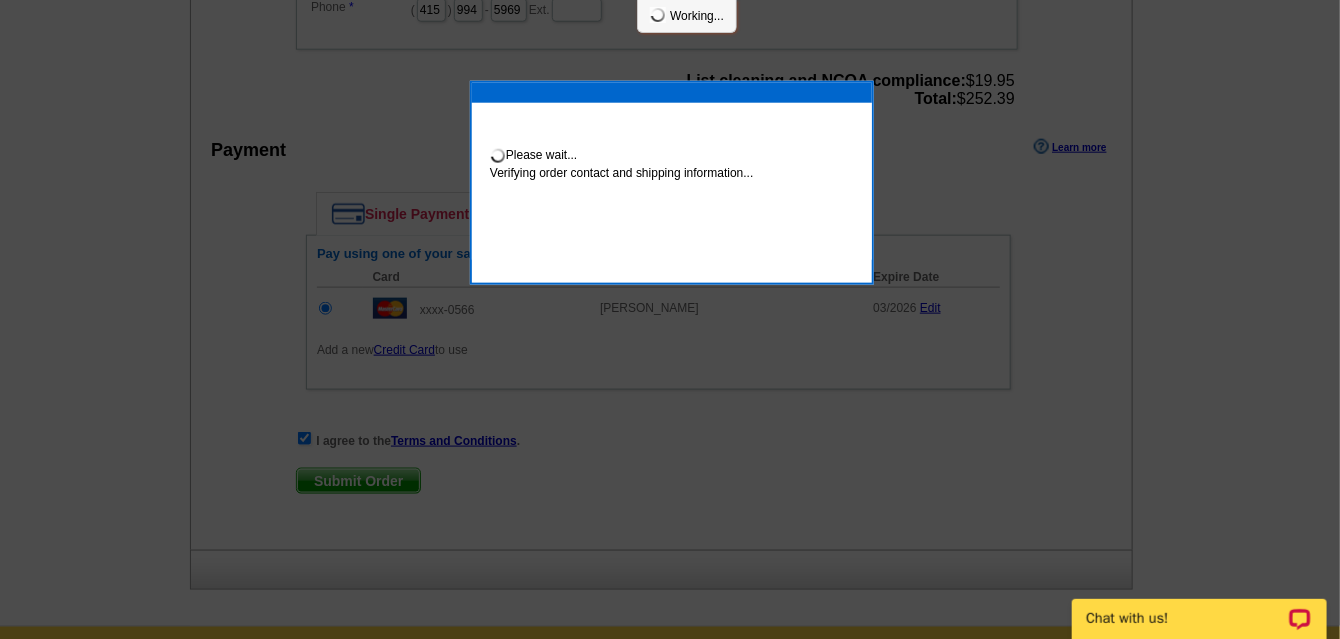 scroll, scrollTop: 806, scrollLeft: 0, axis: vertical 